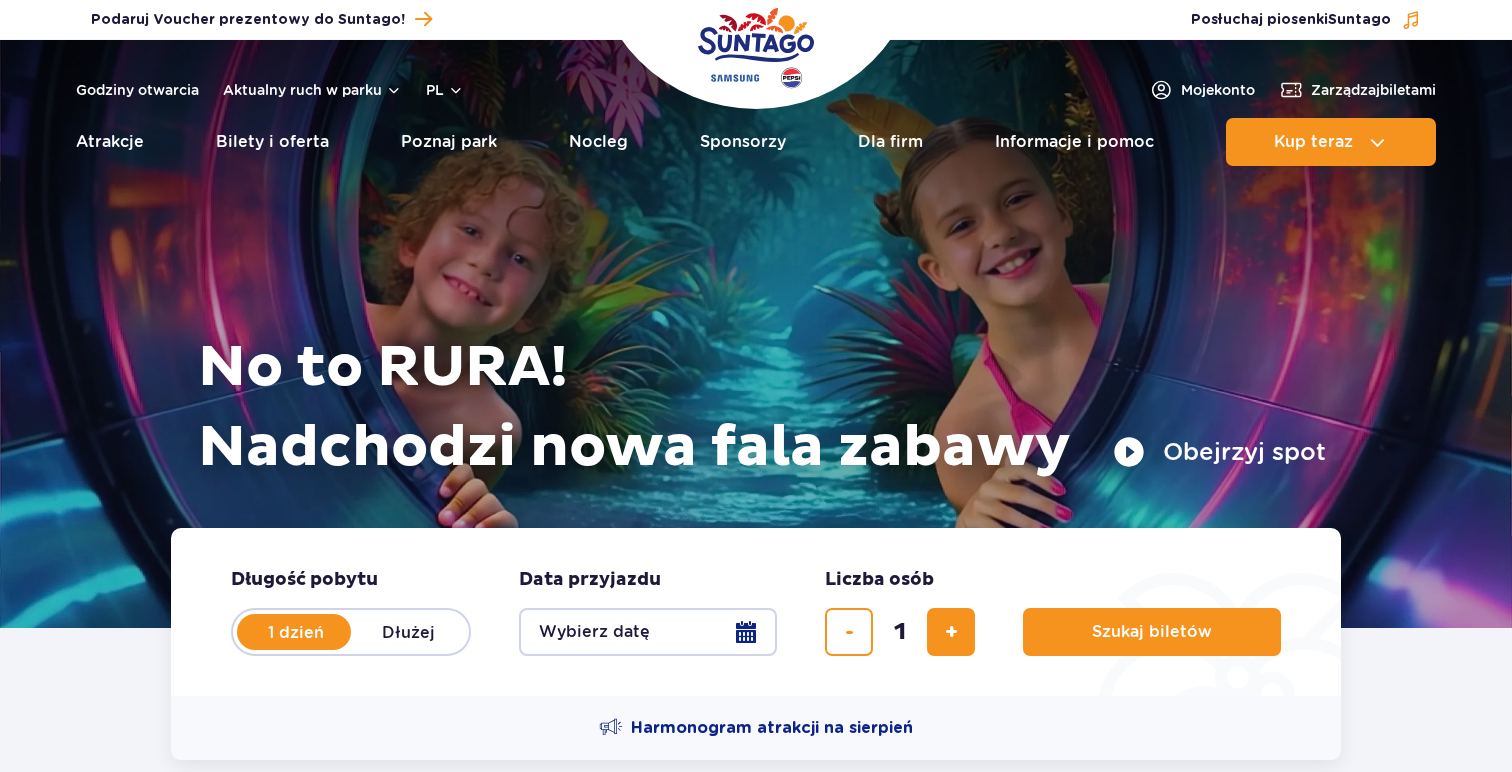 scroll, scrollTop: 0, scrollLeft: 0, axis: both 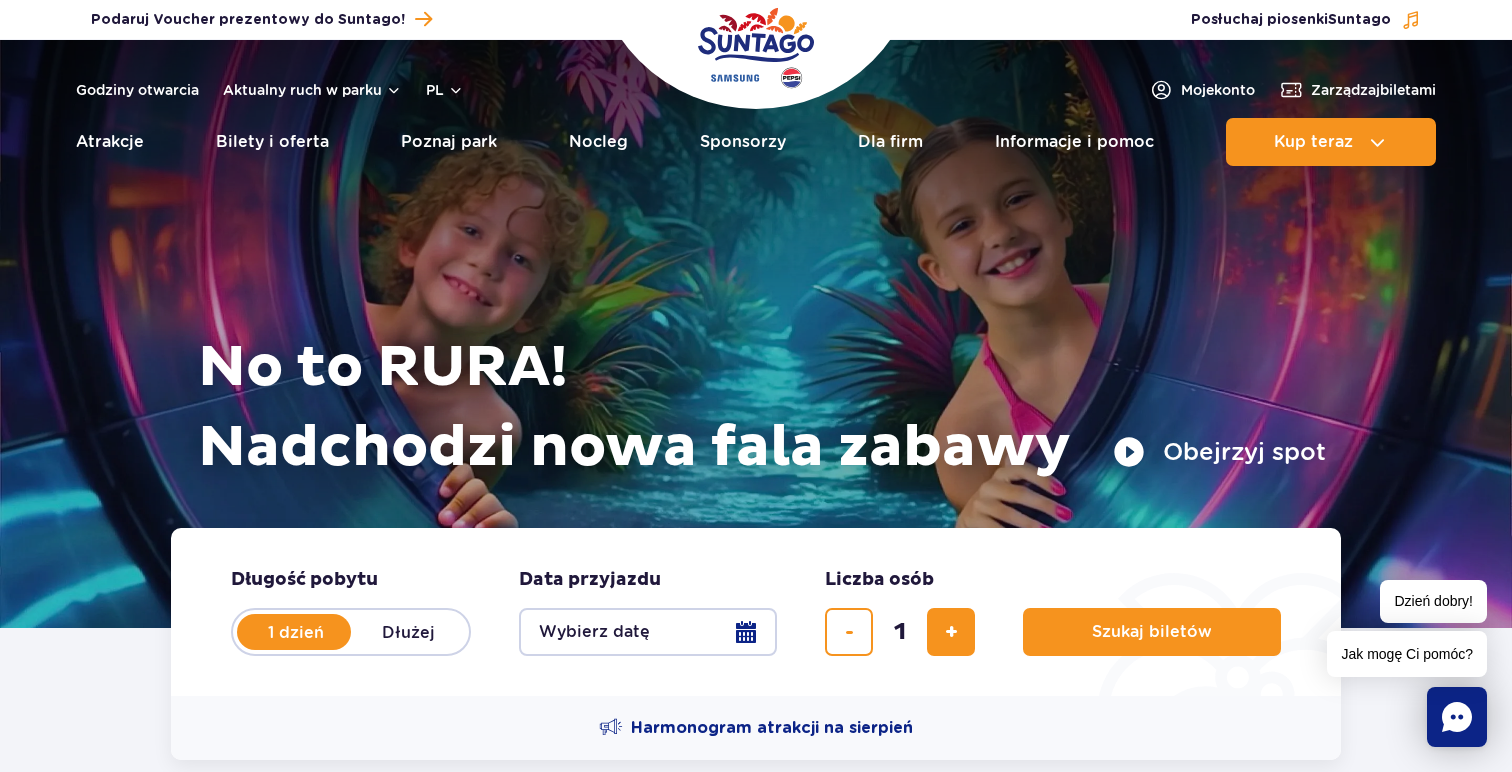 click on "Wybierz datę" at bounding box center [648, 632] 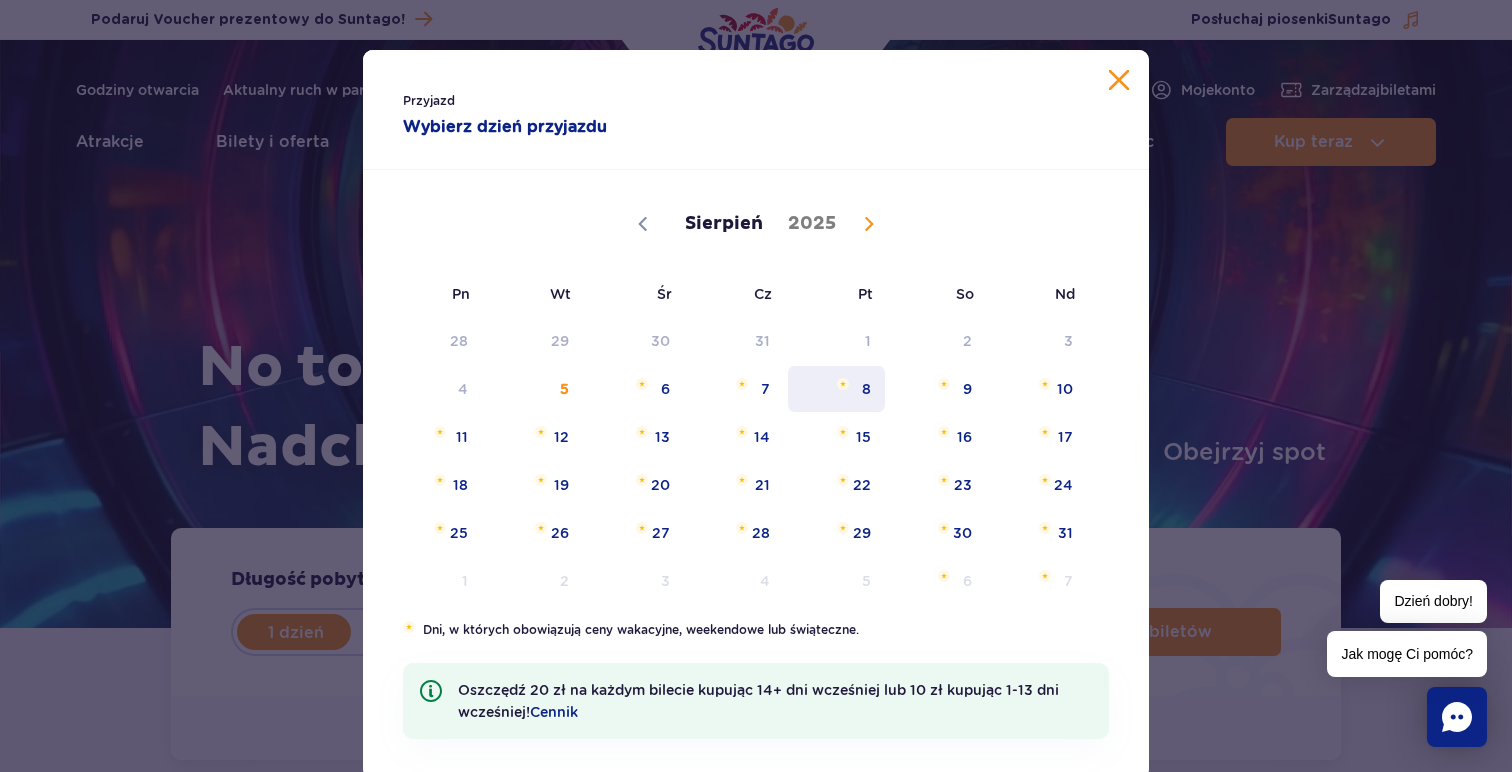 click on "8" at bounding box center (836, 389) 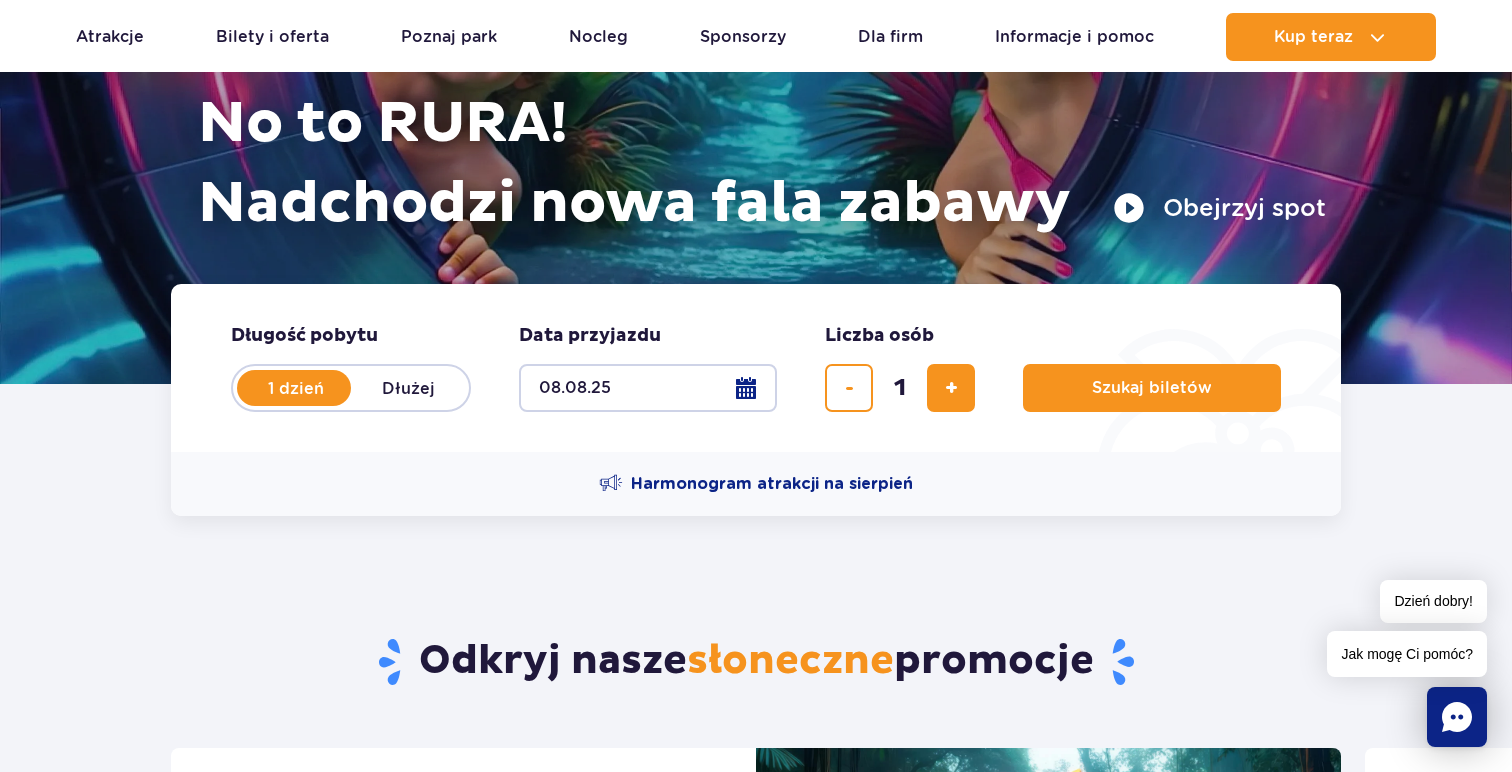 scroll, scrollTop: 252, scrollLeft: 0, axis: vertical 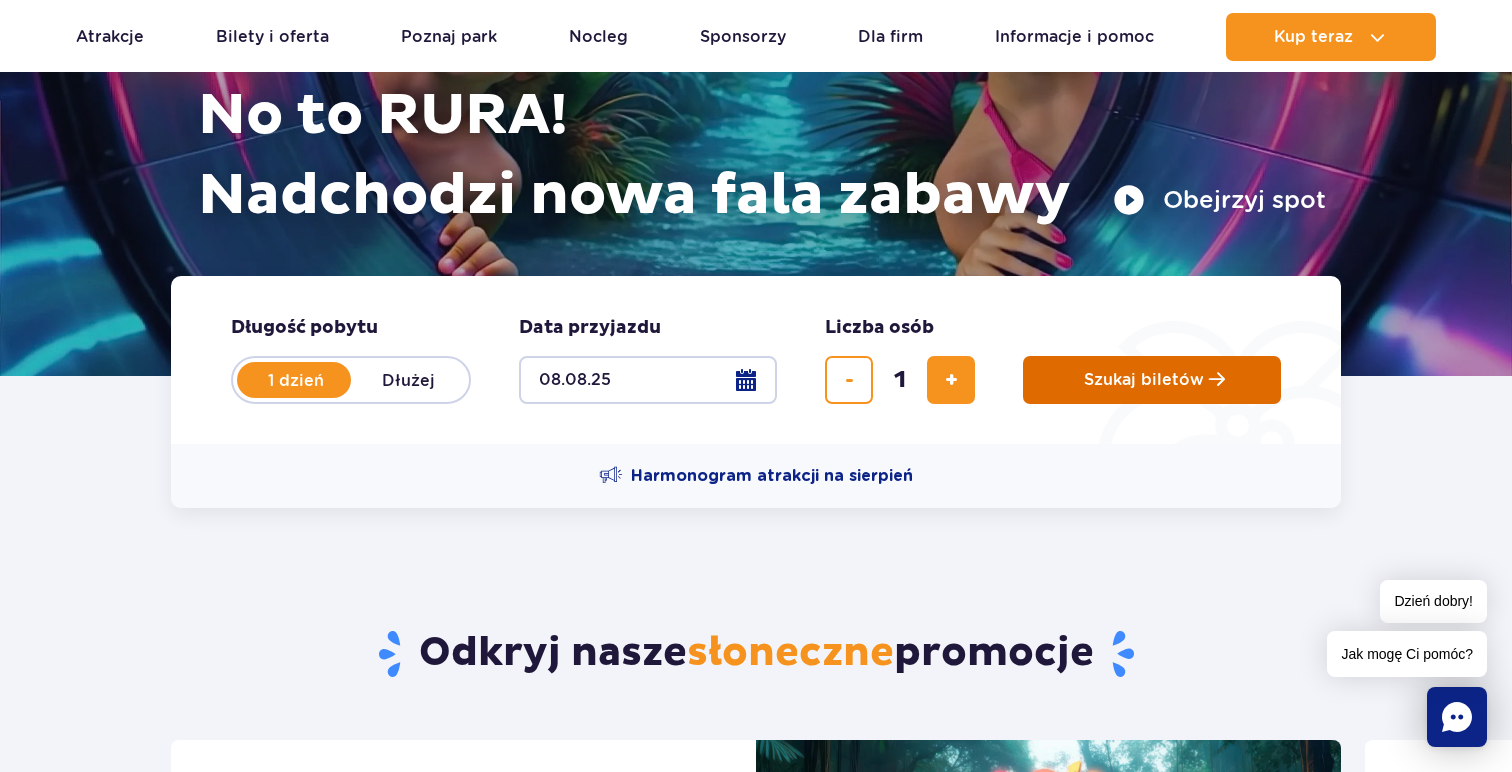 click on "Szukaj biletów" at bounding box center [1144, 380] 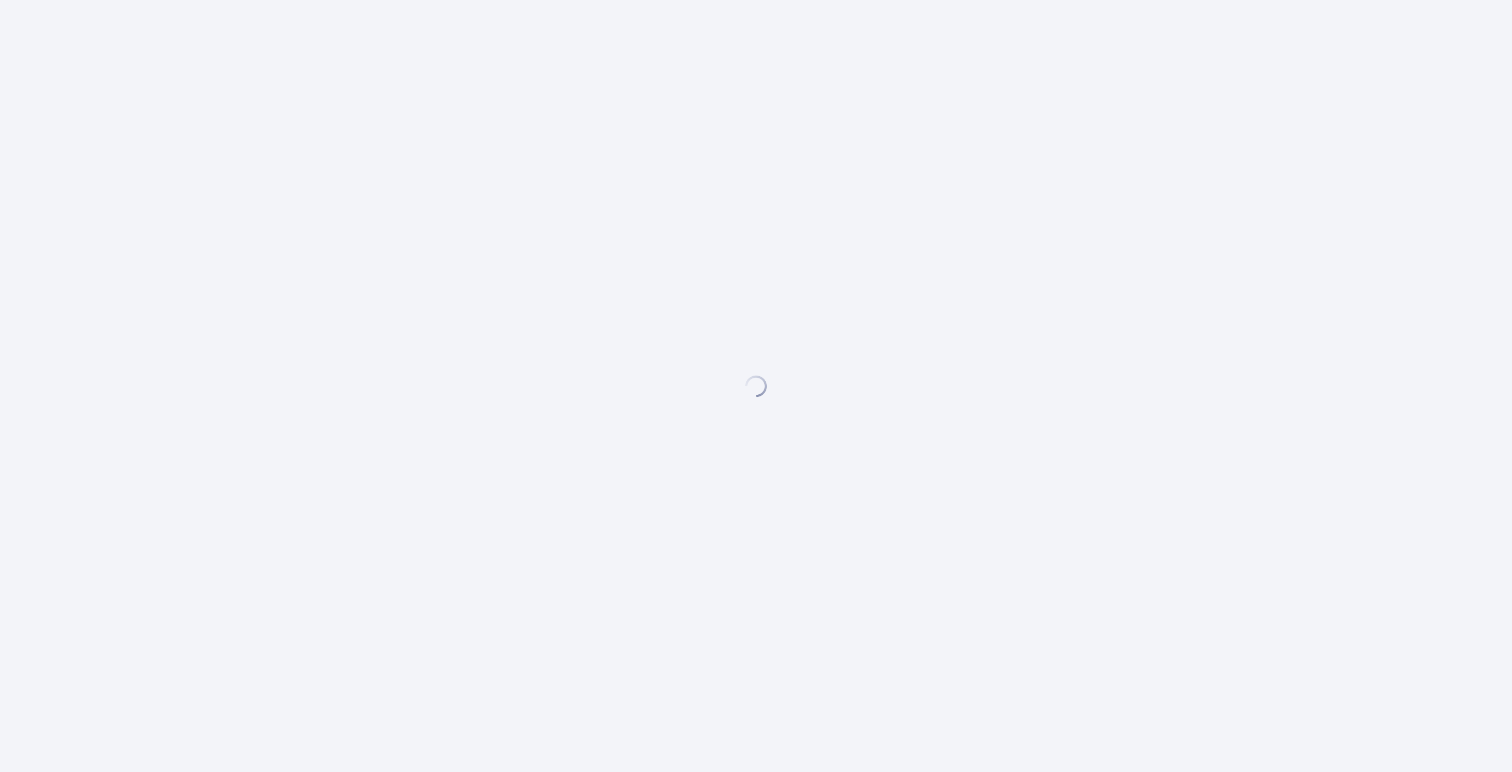 scroll, scrollTop: 0, scrollLeft: 0, axis: both 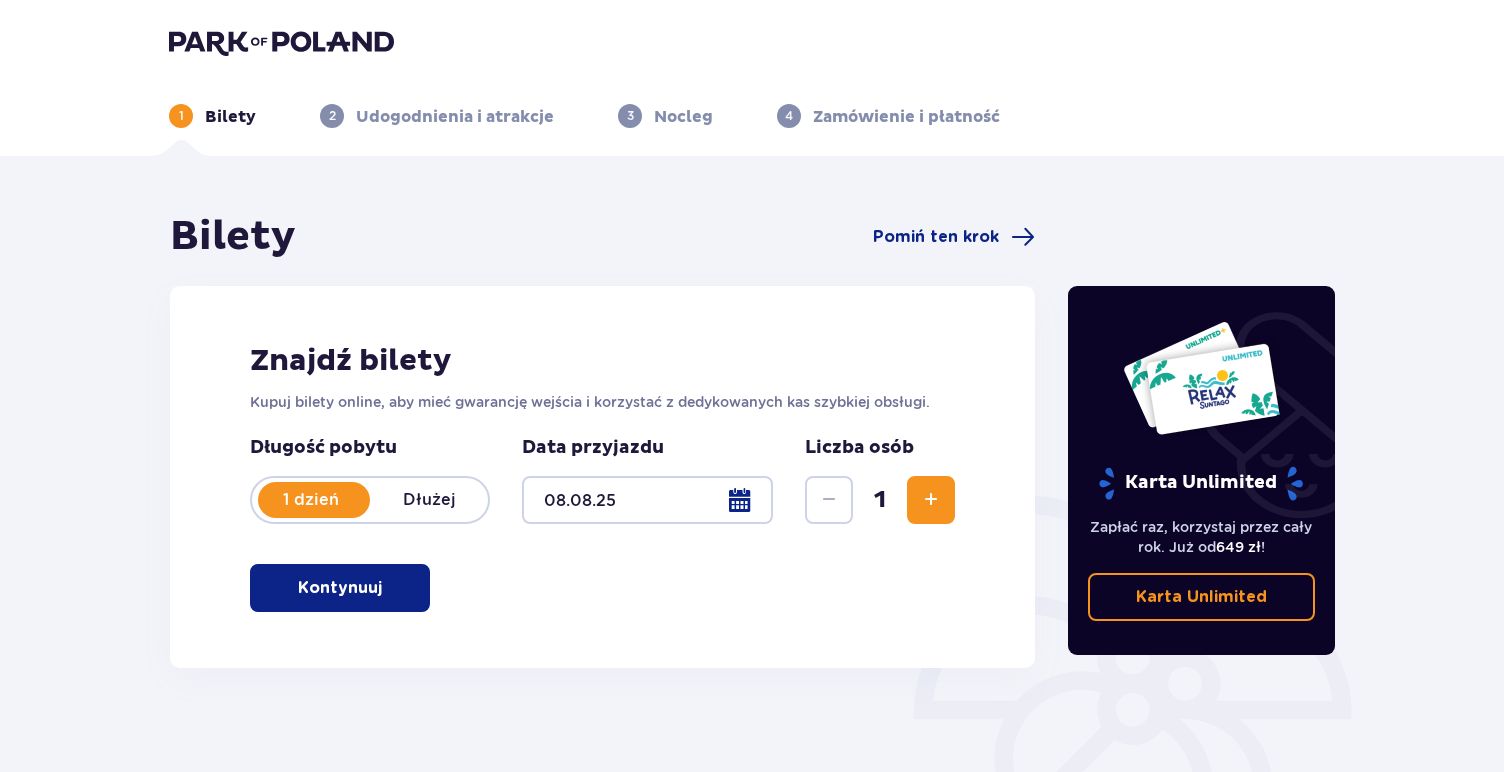 click at bounding box center [931, 500] 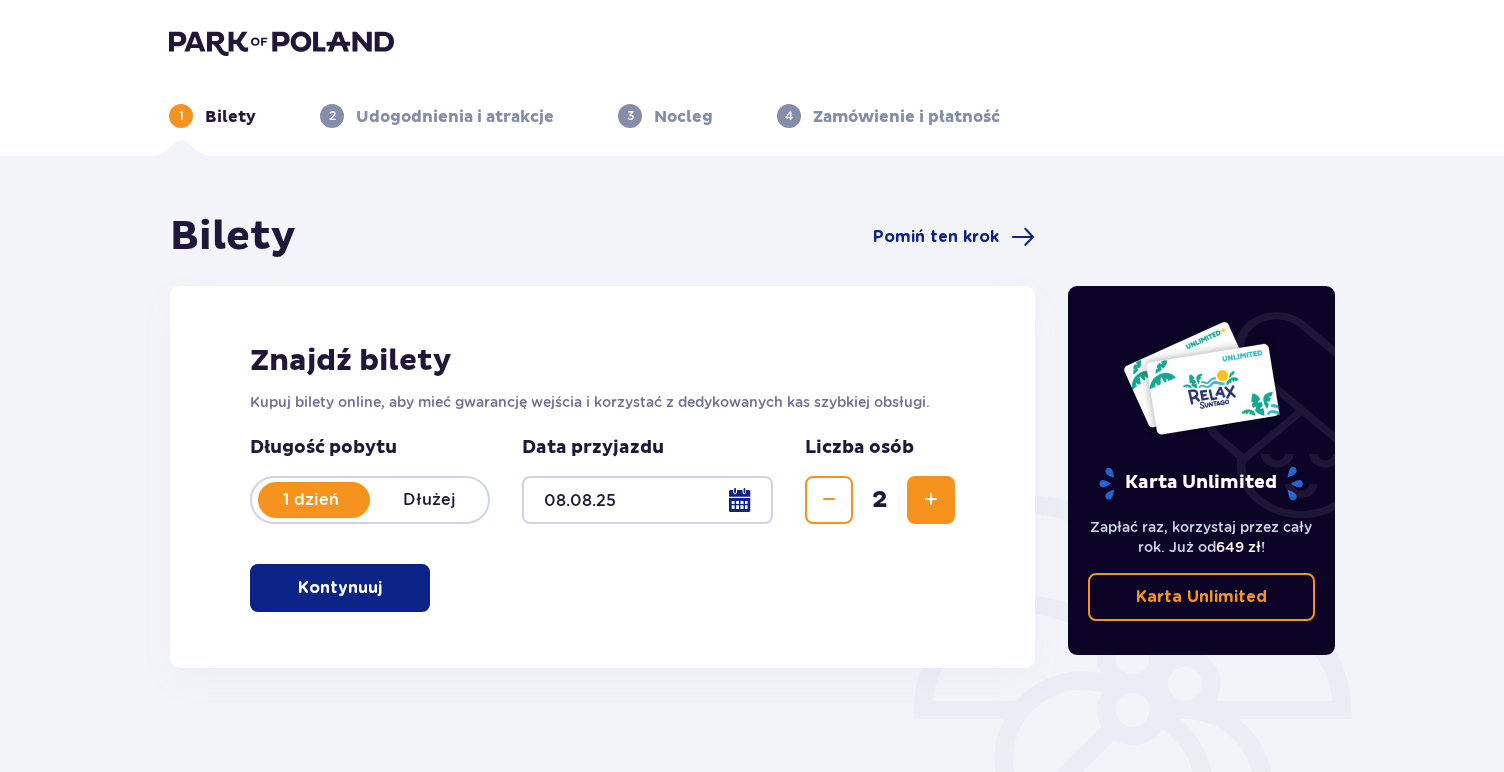 click at bounding box center (931, 500) 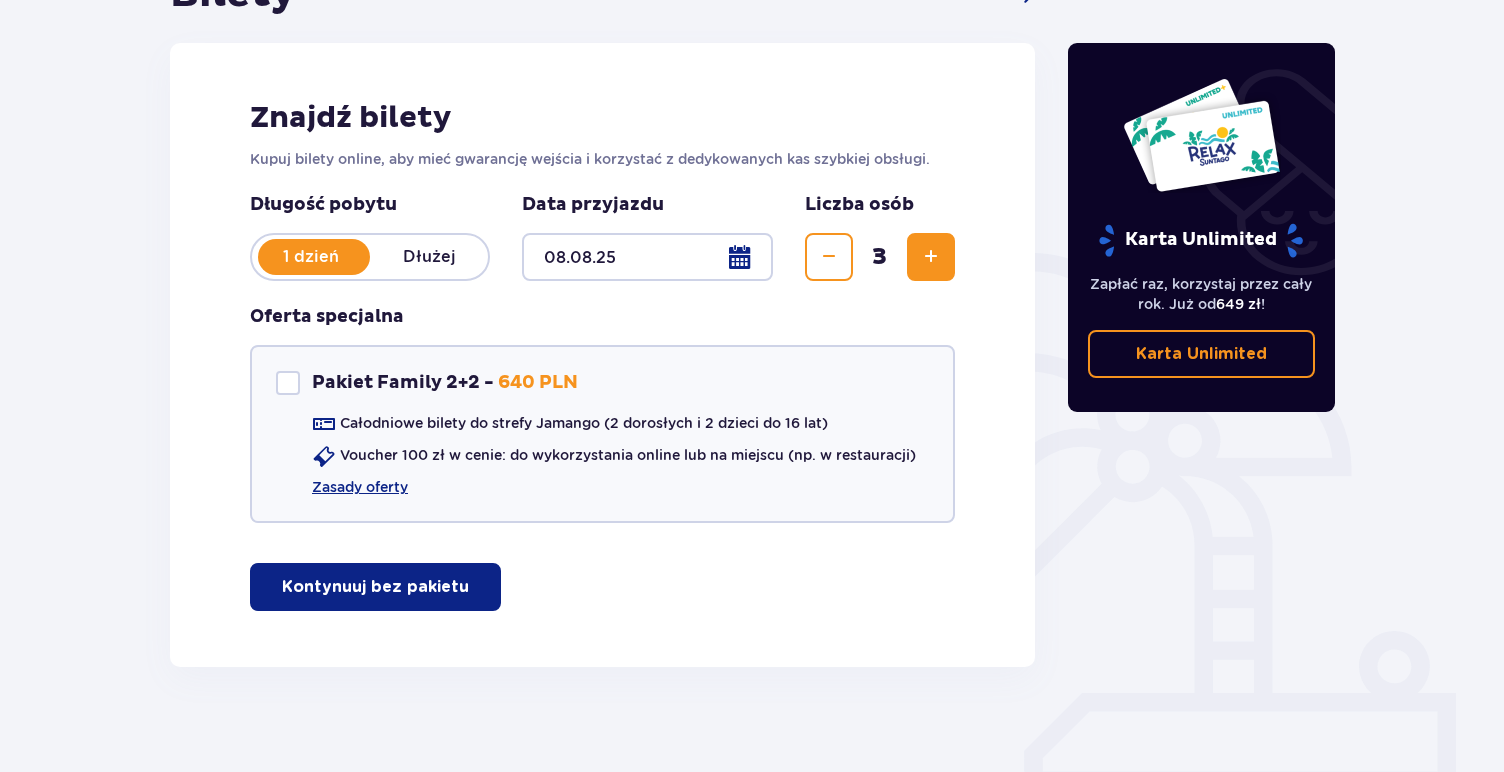scroll, scrollTop: 258, scrollLeft: 0, axis: vertical 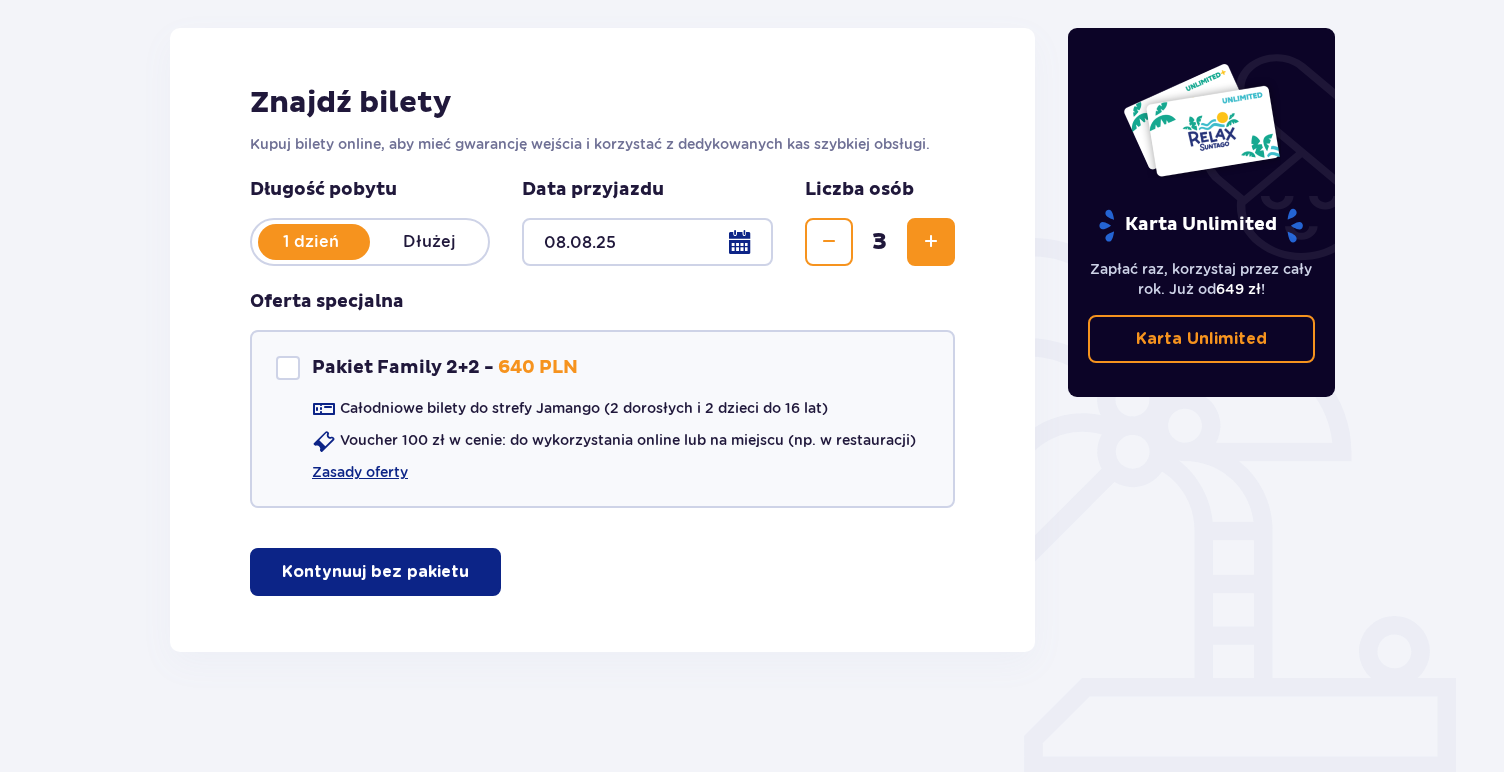click at bounding box center (473, 572) 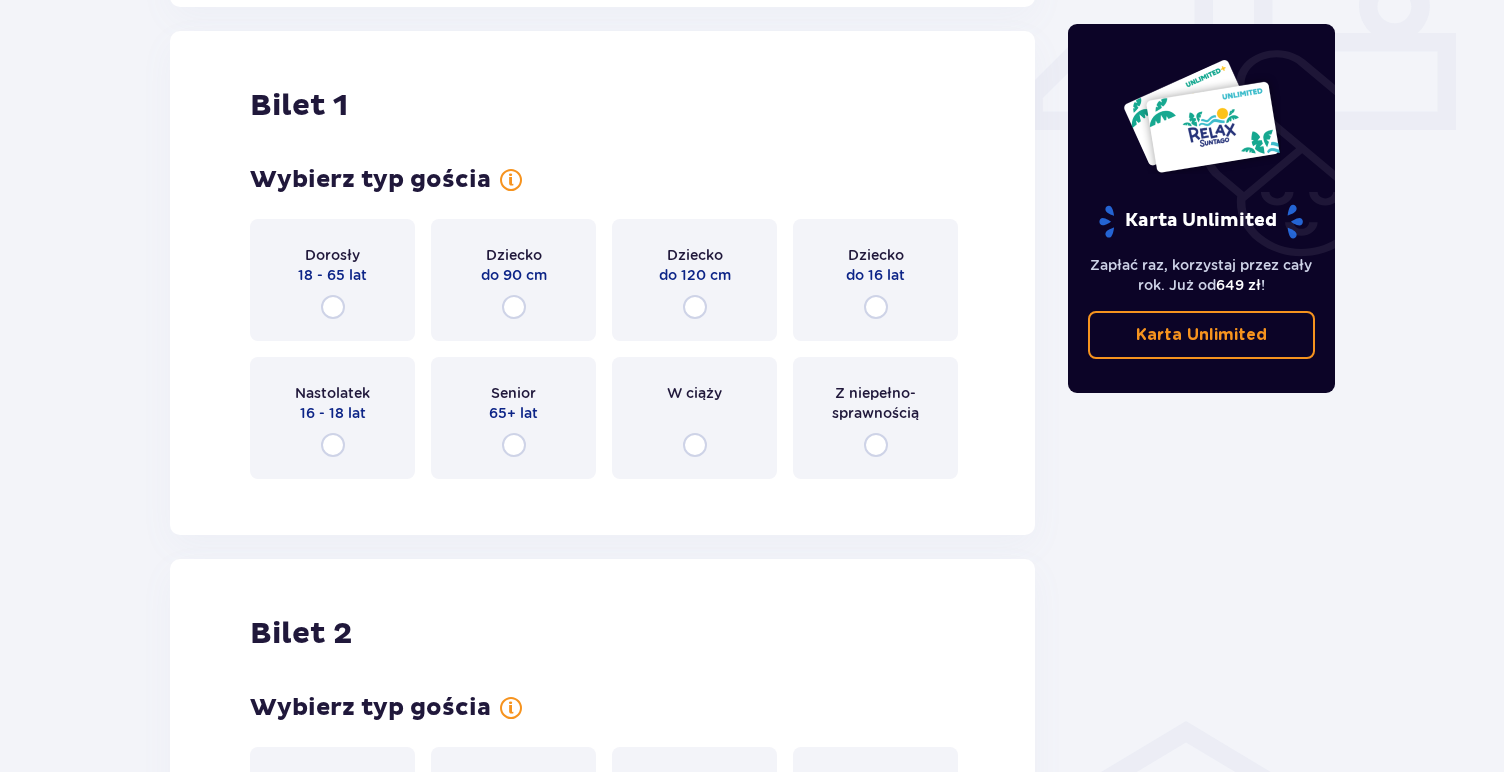 scroll, scrollTop: 910, scrollLeft: 0, axis: vertical 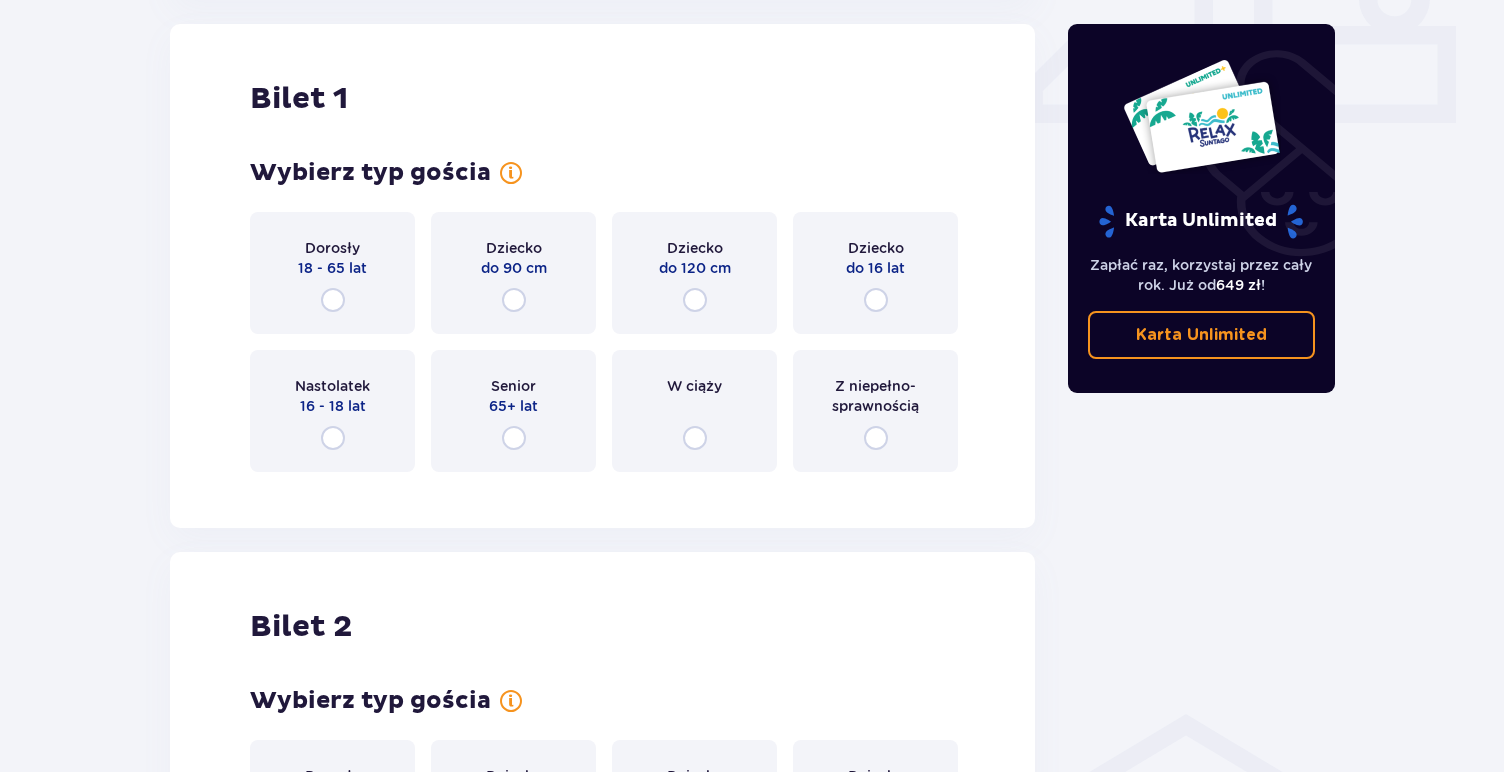 click on "Dorosły 18 - 65 lat" at bounding box center [332, 273] 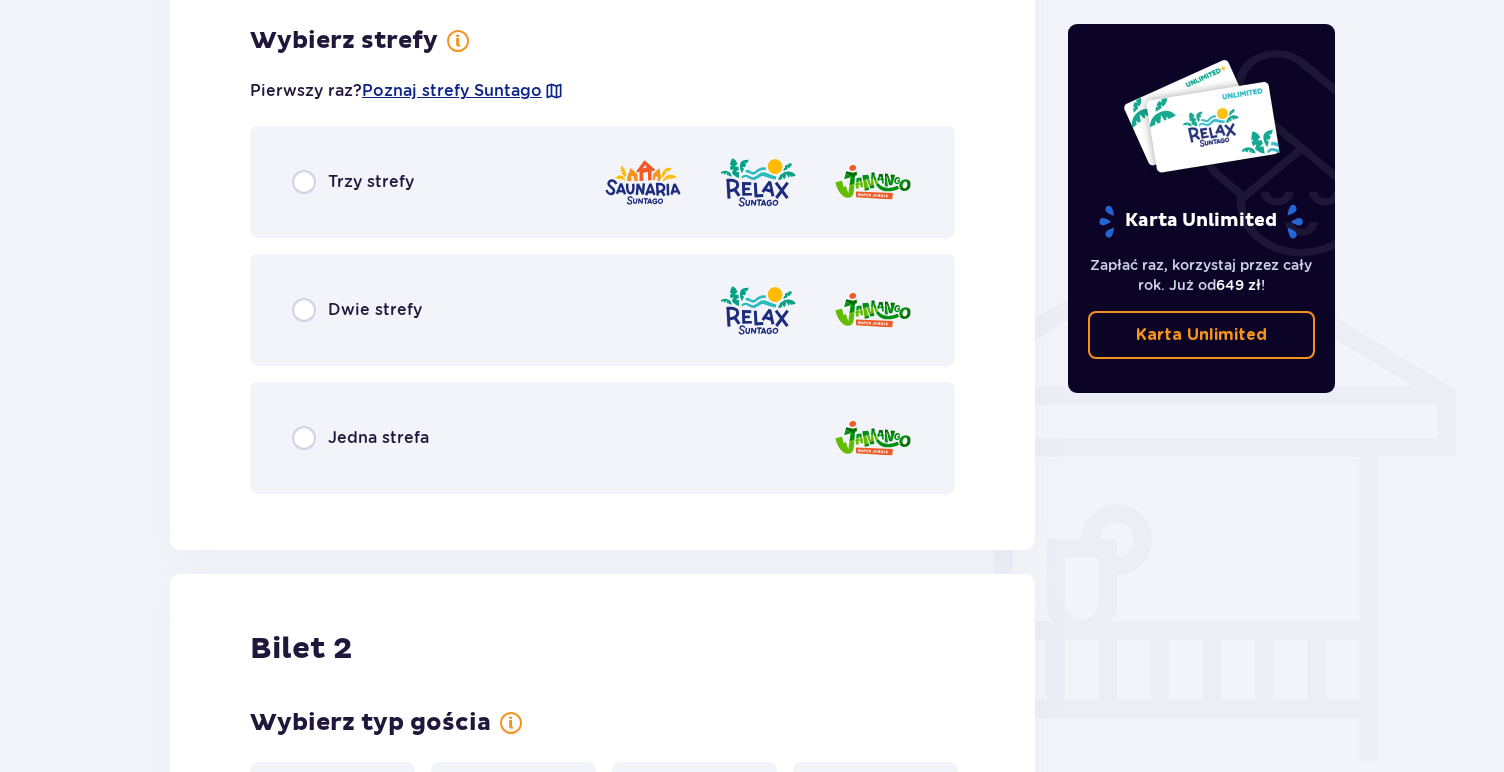 scroll, scrollTop: 1398, scrollLeft: 0, axis: vertical 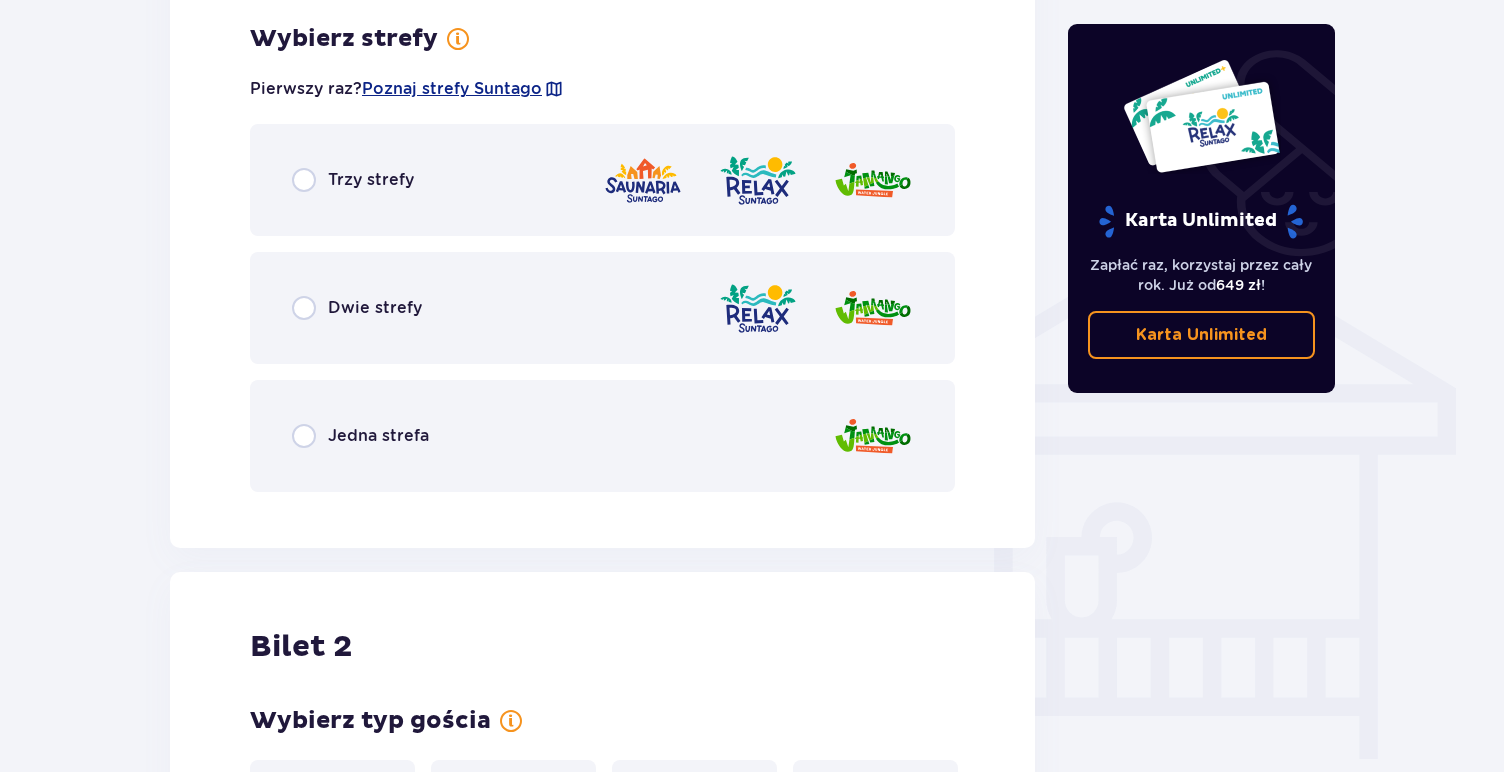 click on "Dwie strefy" at bounding box center [602, 308] 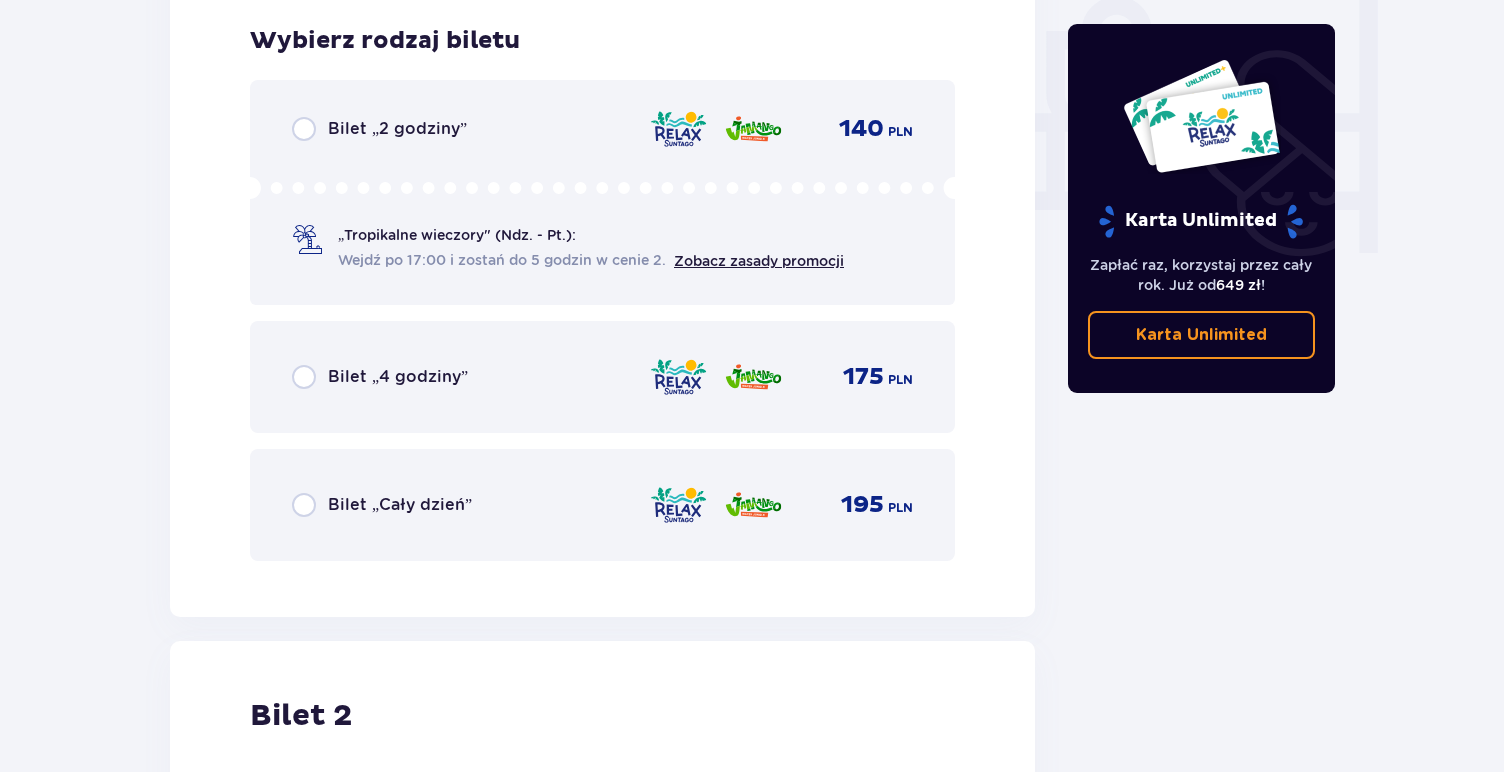scroll, scrollTop: 1906, scrollLeft: 0, axis: vertical 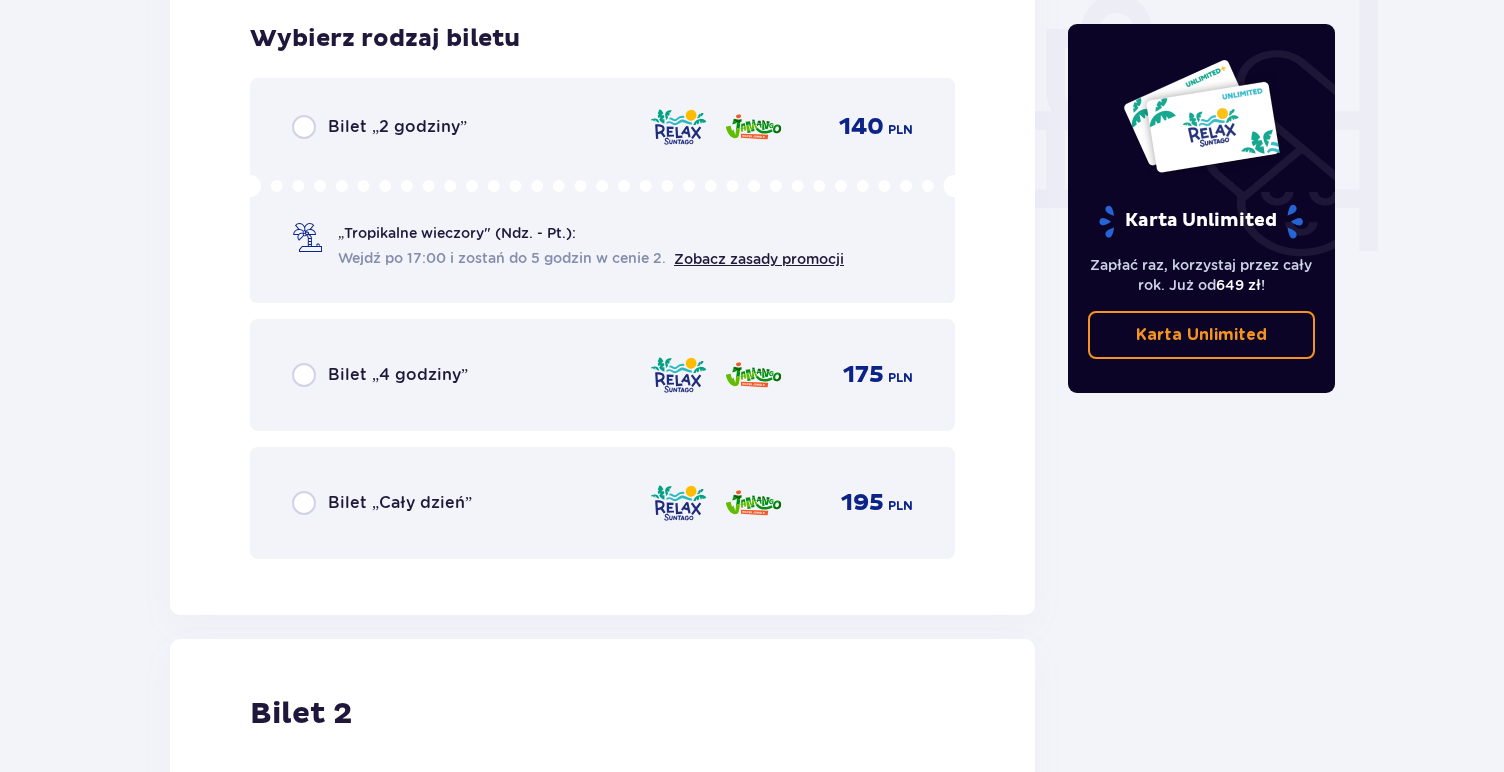click on "Bilet „Cały dzień”" at bounding box center [400, 503] 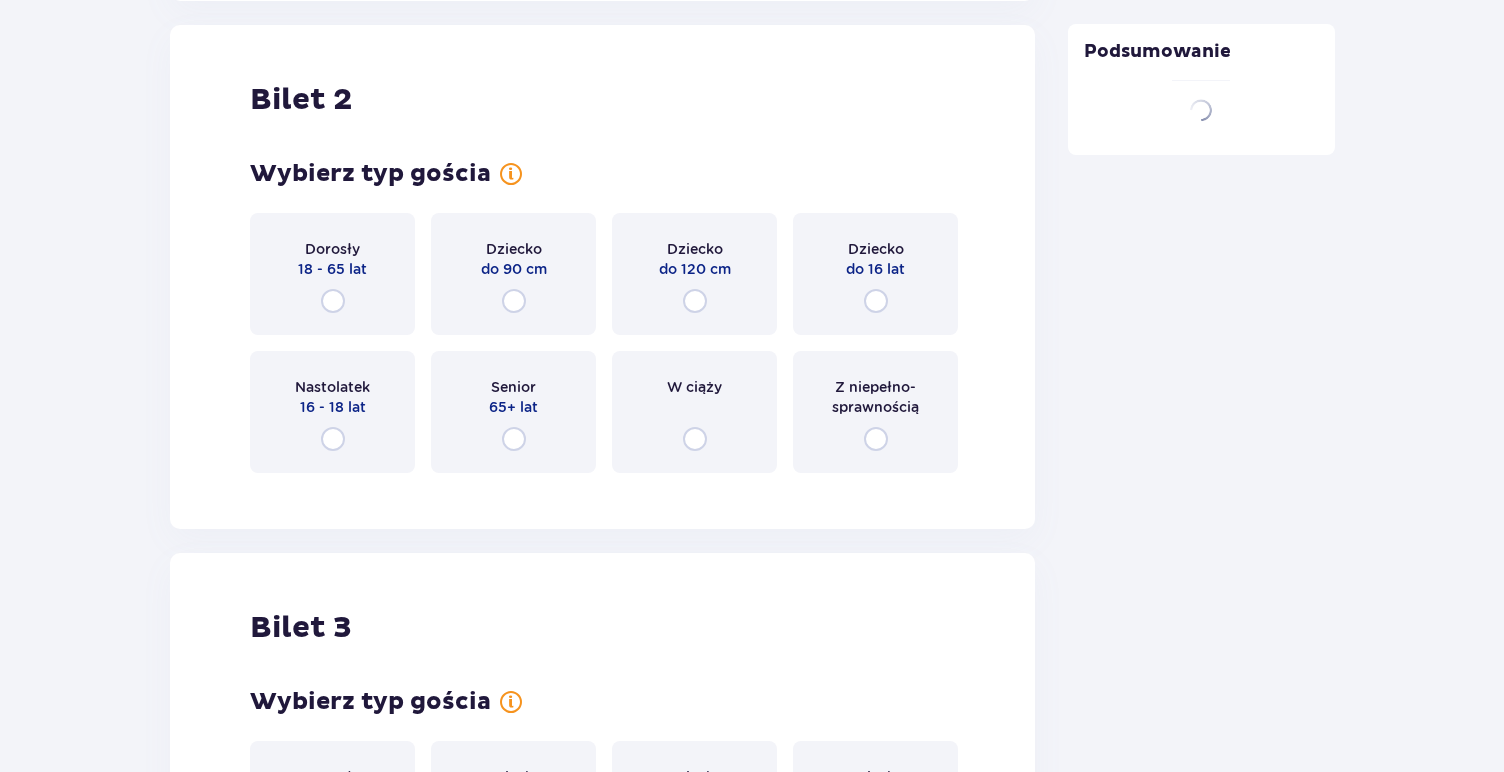 scroll, scrollTop: 2521, scrollLeft: 0, axis: vertical 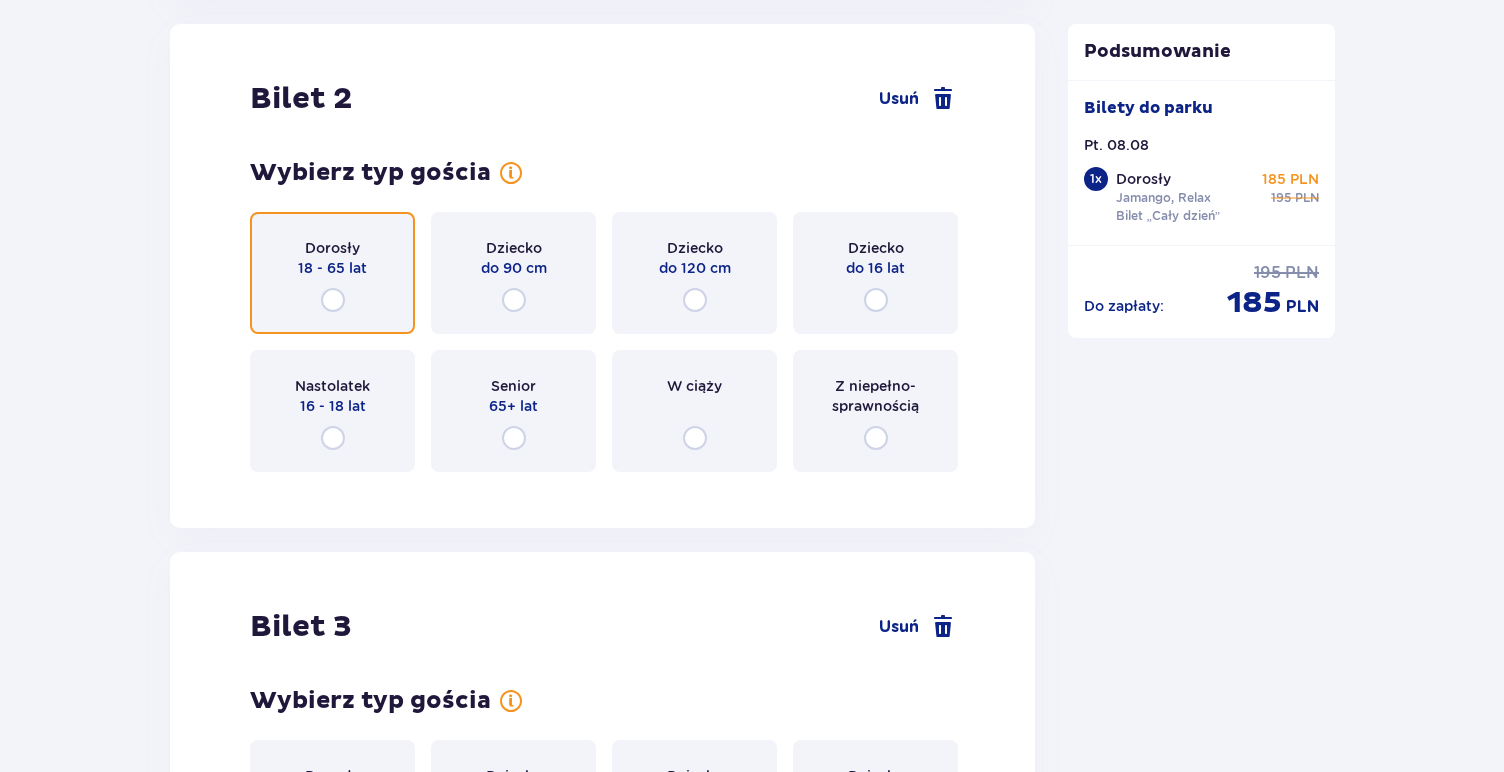 click at bounding box center [333, 300] 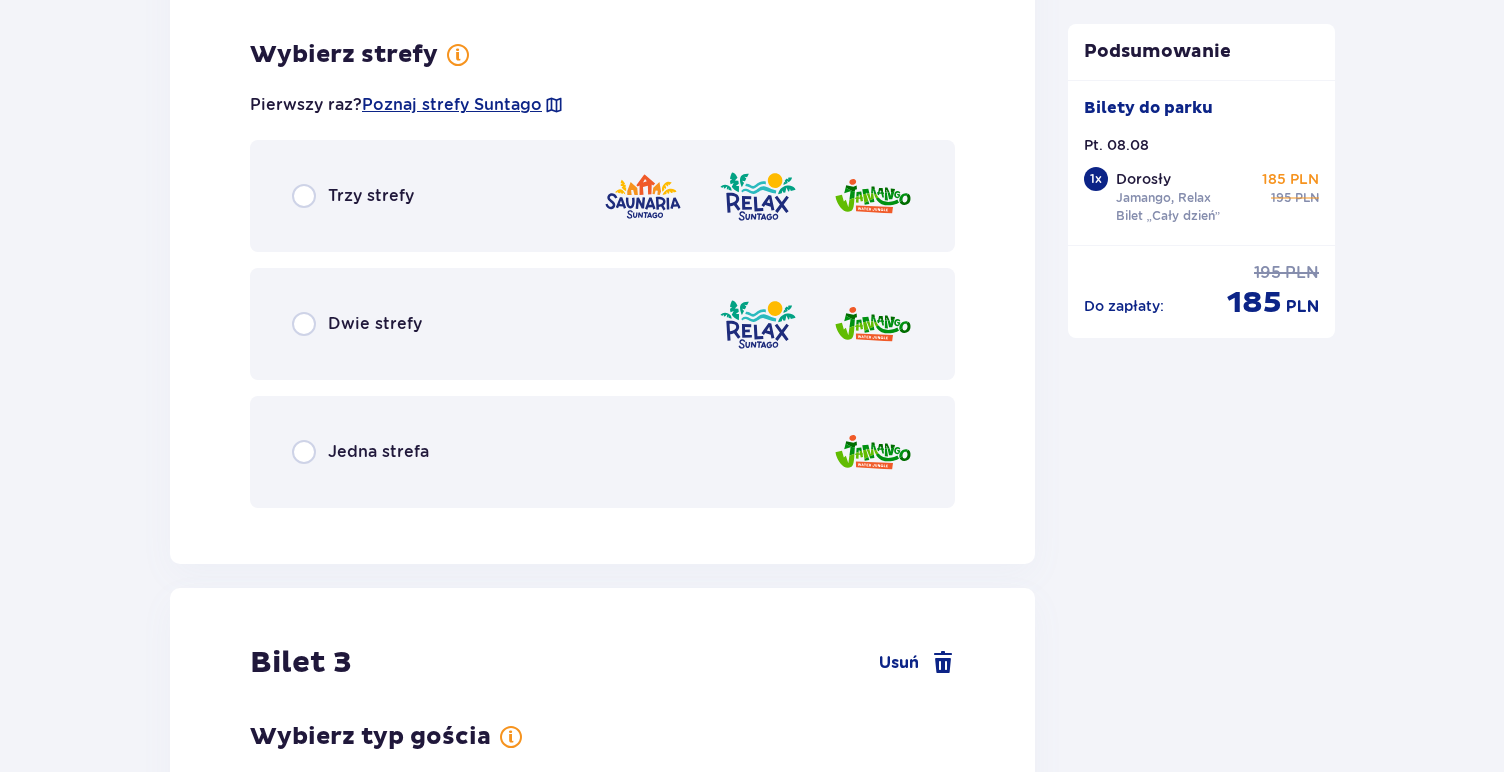 scroll, scrollTop: 3009, scrollLeft: 0, axis: vertical 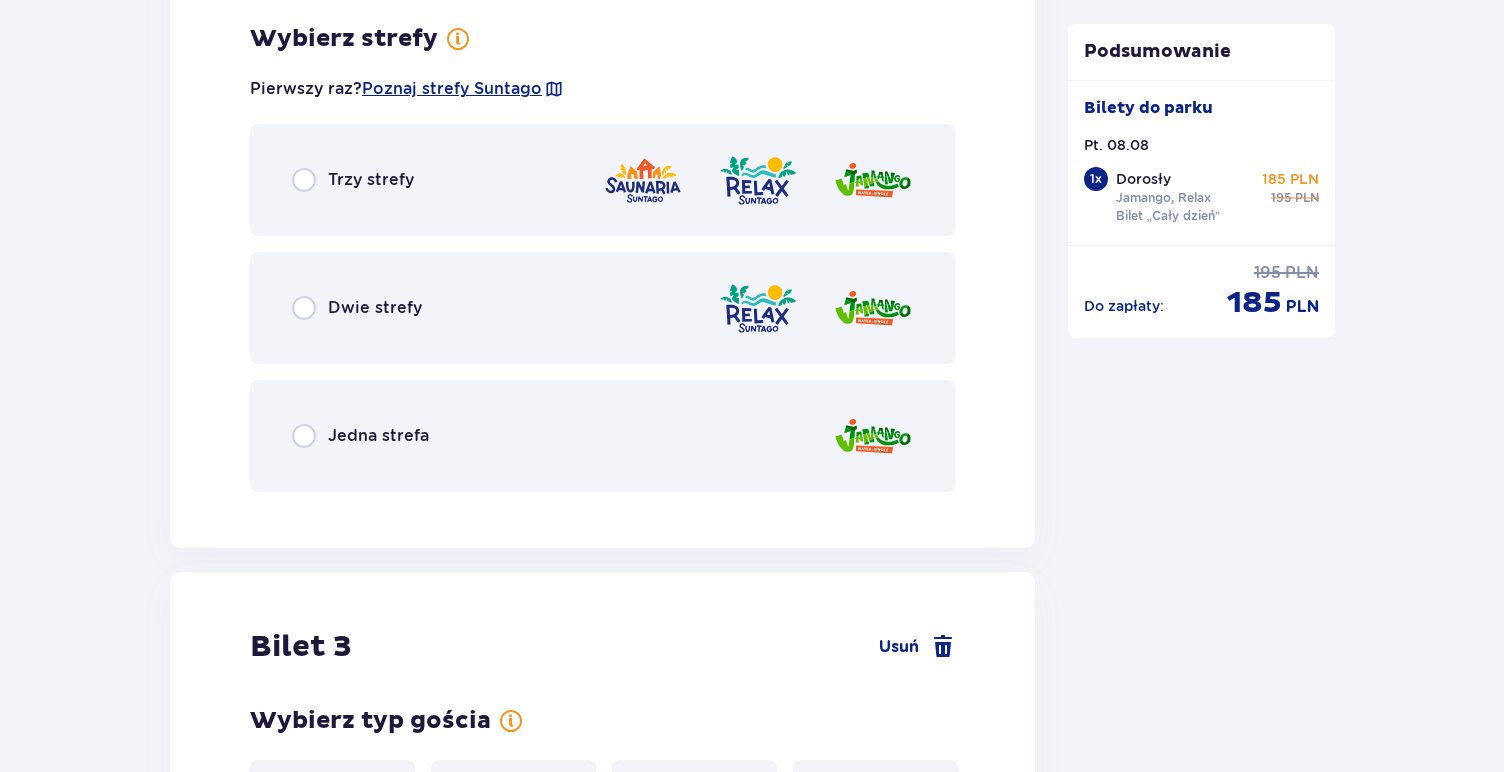 click on "Dwie strefy" at bounding box center [602, 308] 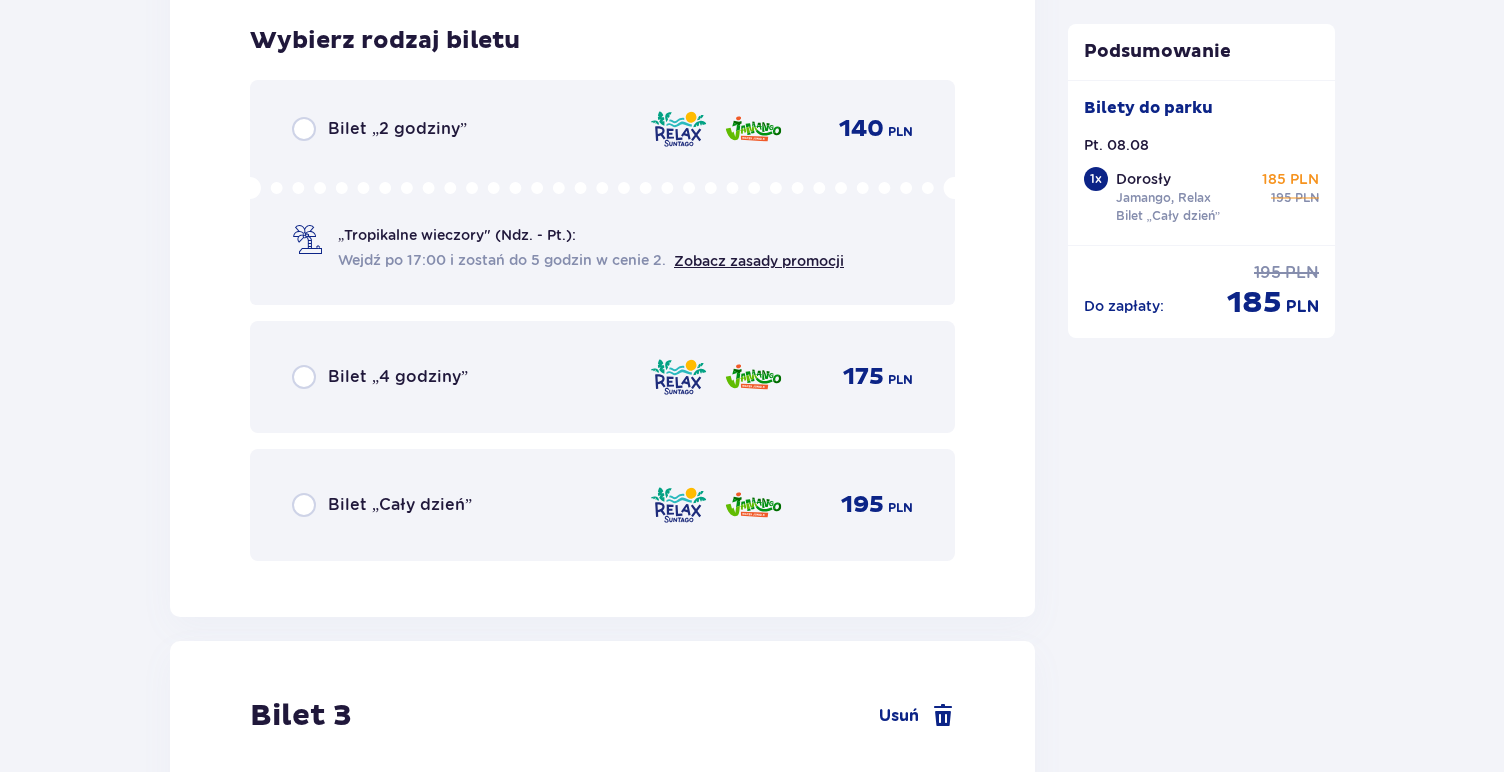 scroll, scrollTop: 3517, scrollLeft: 0, axis: vertical 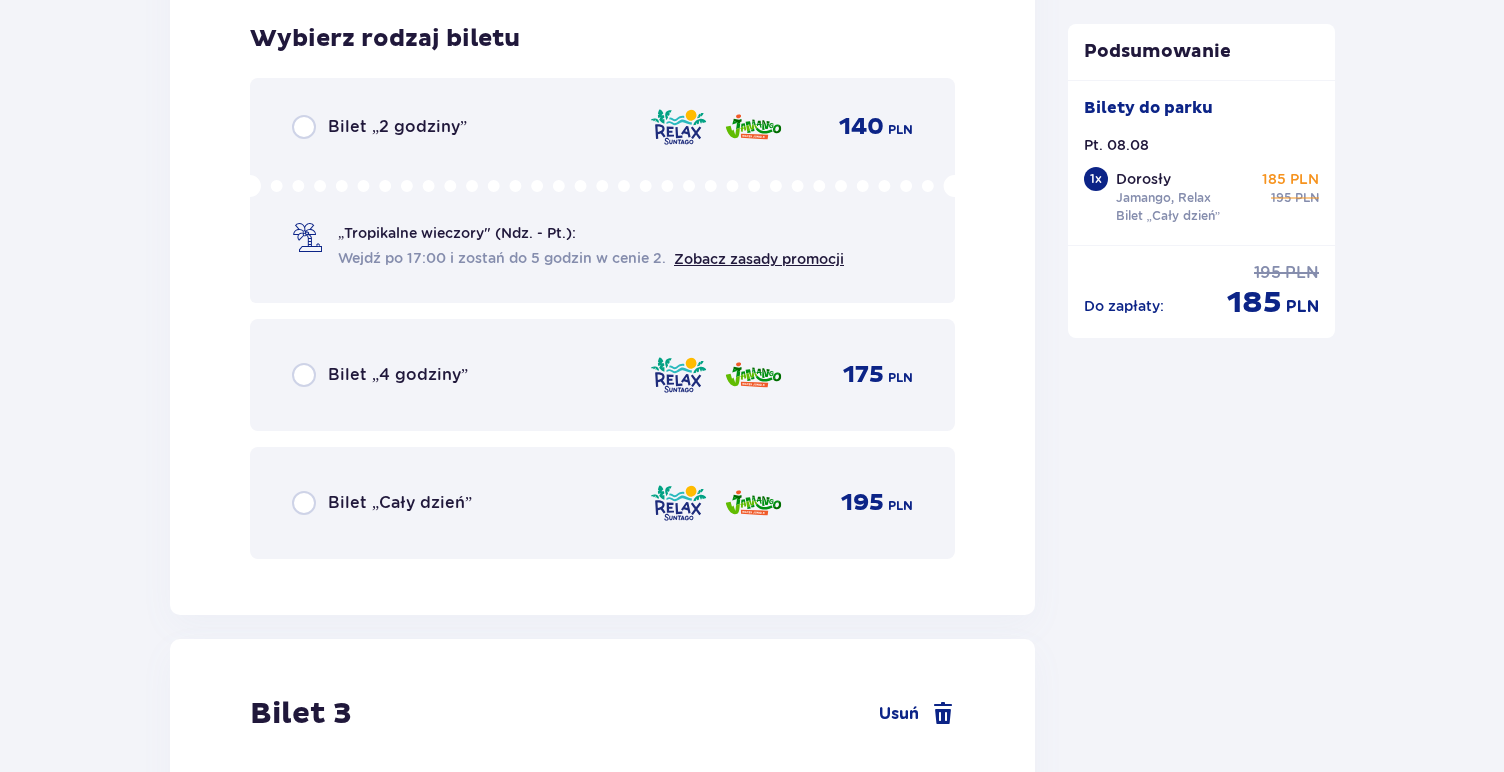 click on "Bilet „Cały dzień”" at bounding box center (400, 503) 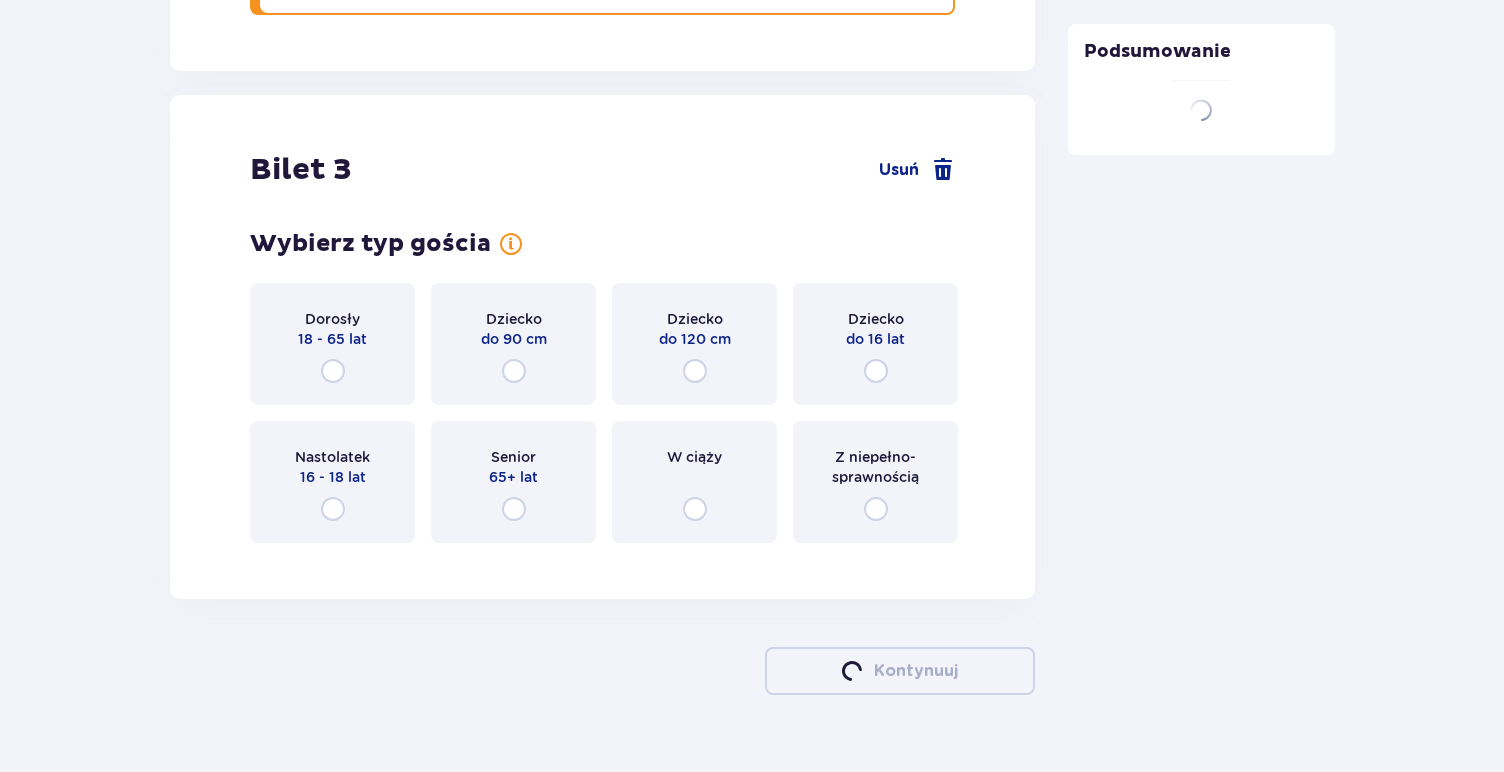 scroll, scrollTop: 4104, scrollLeft: 0, axis: vertical 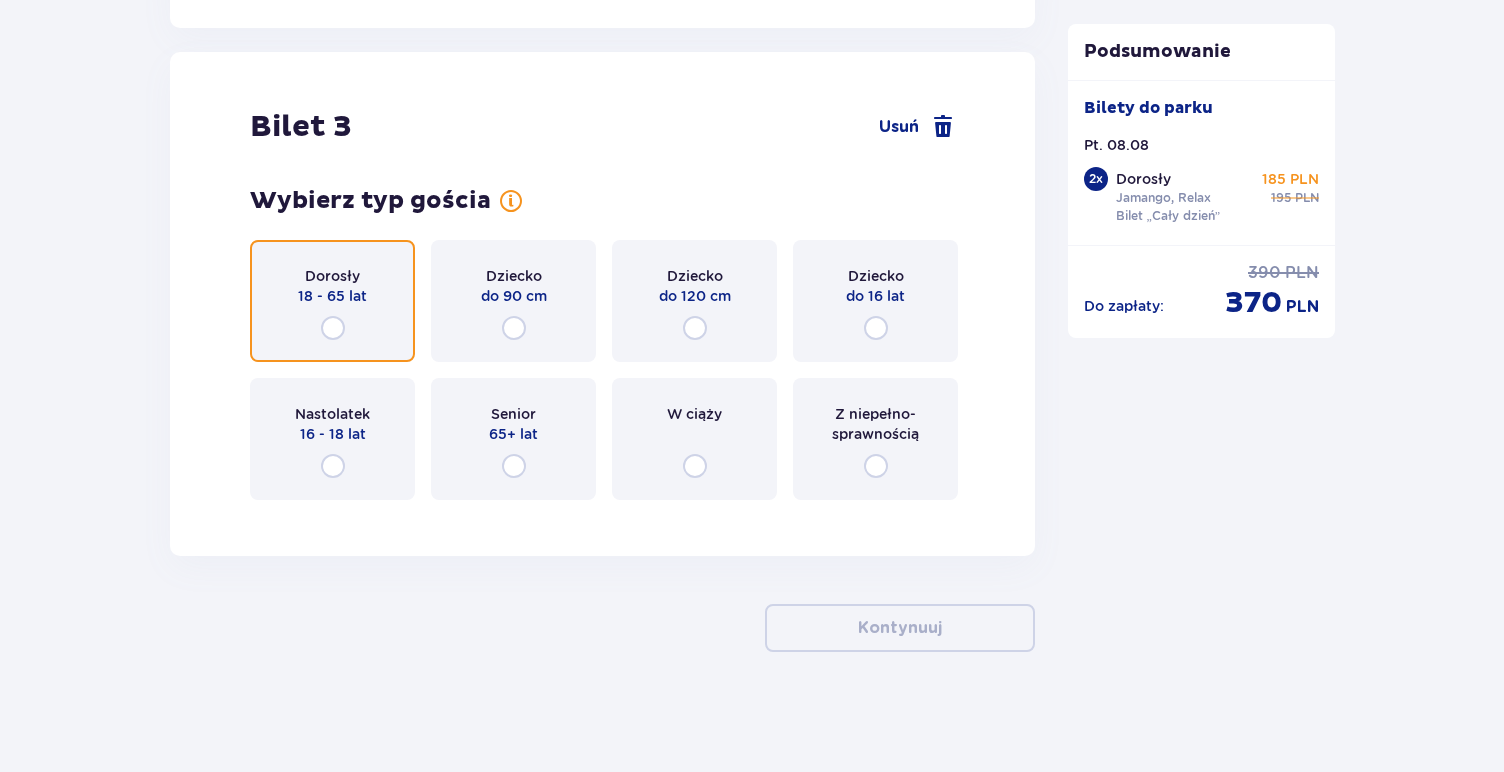 click at bounding box center (333, 328) 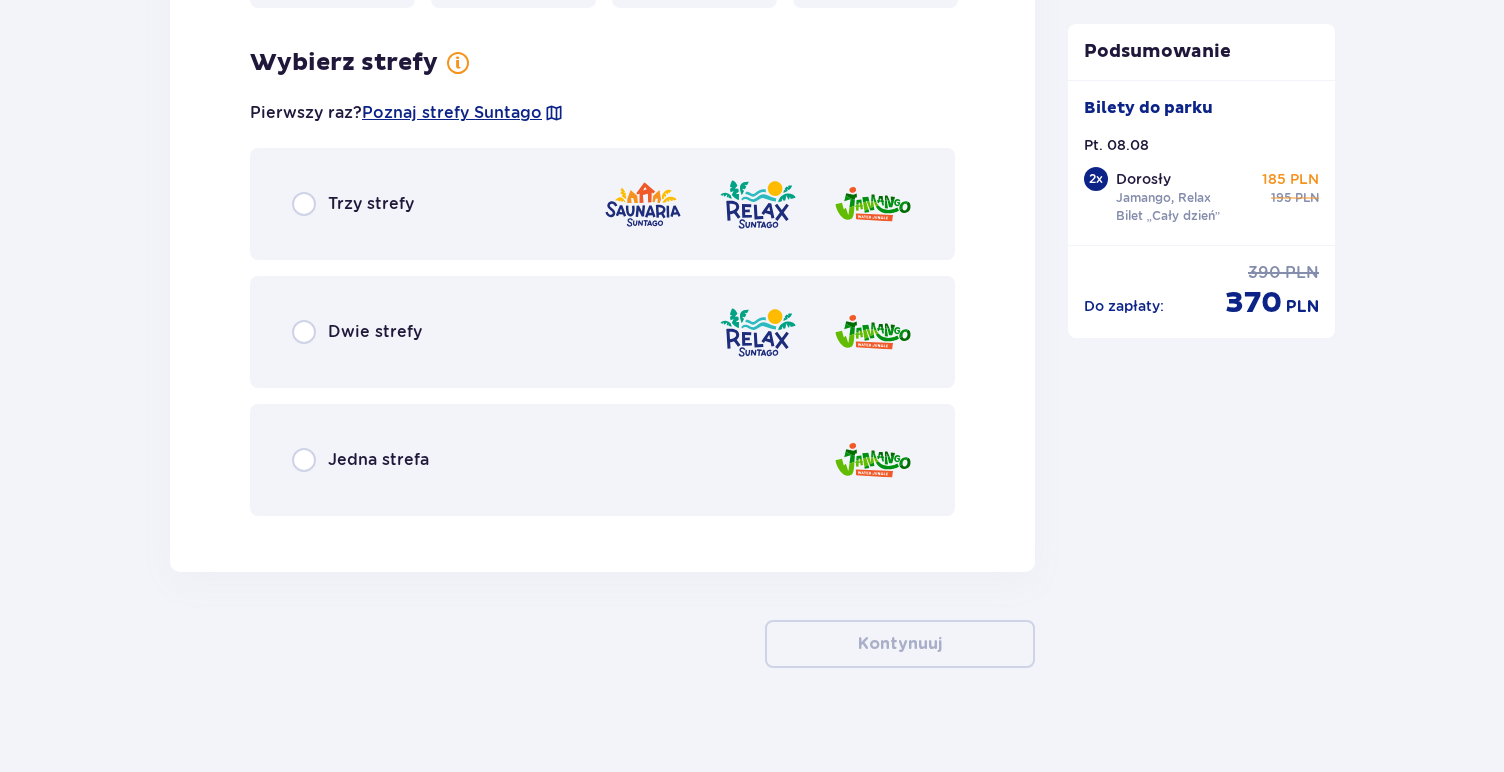 scroll, scrollTop: 4612, scrollLeft: 0, axis: vertical 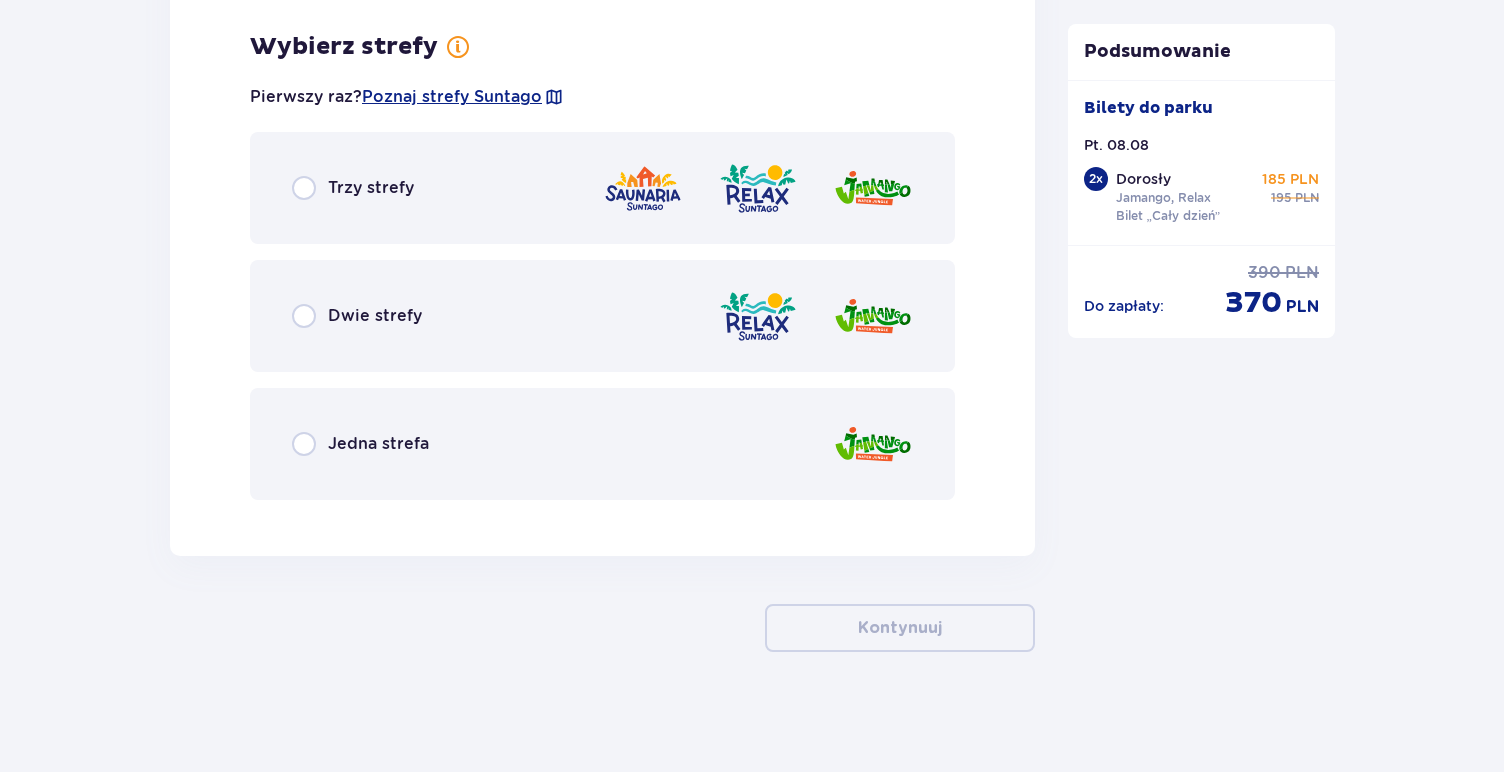 click on "Dwie strefy" at bounding box center (357, 316) 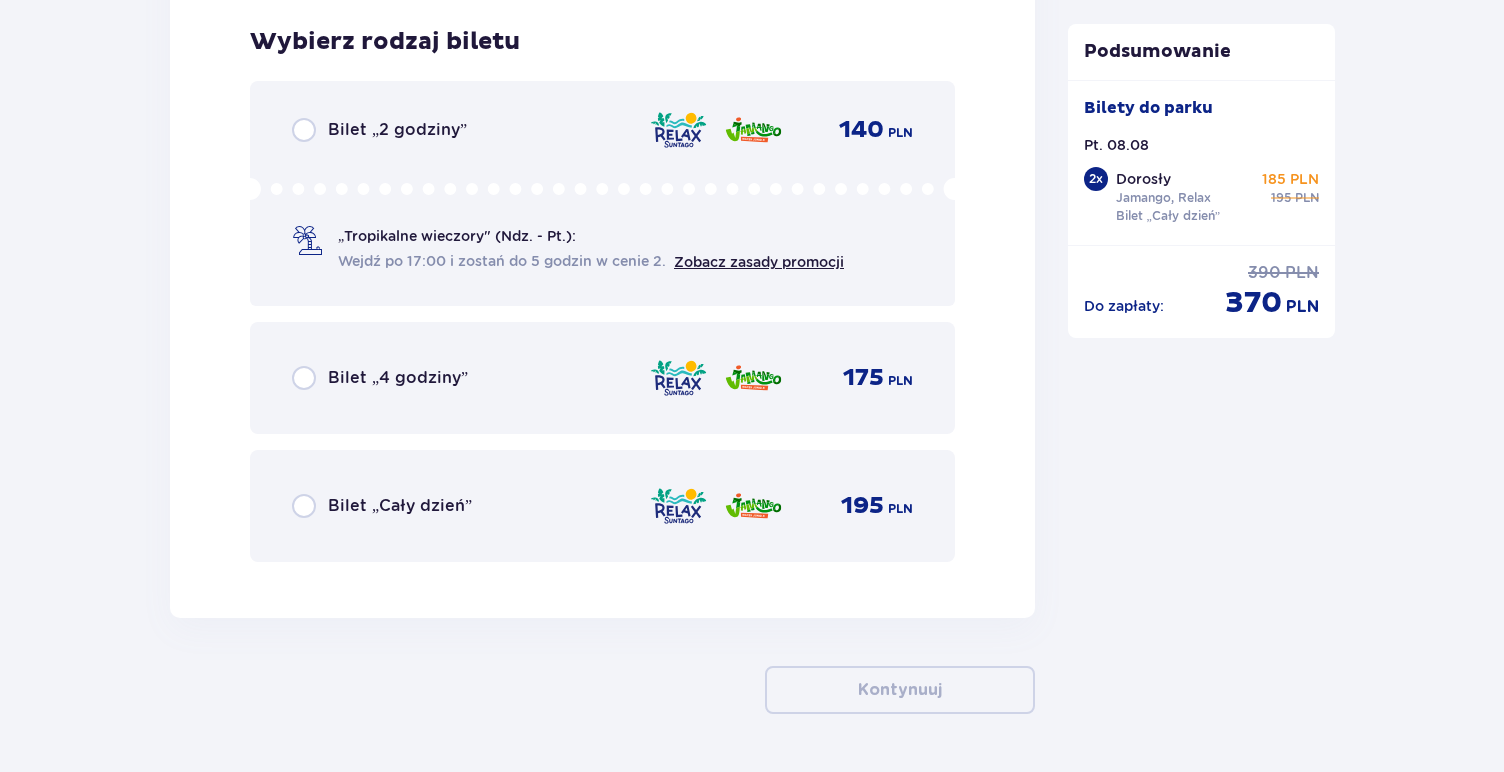 scroll, scrollTop: 5128, scrollLeft: 0, axis: vertical 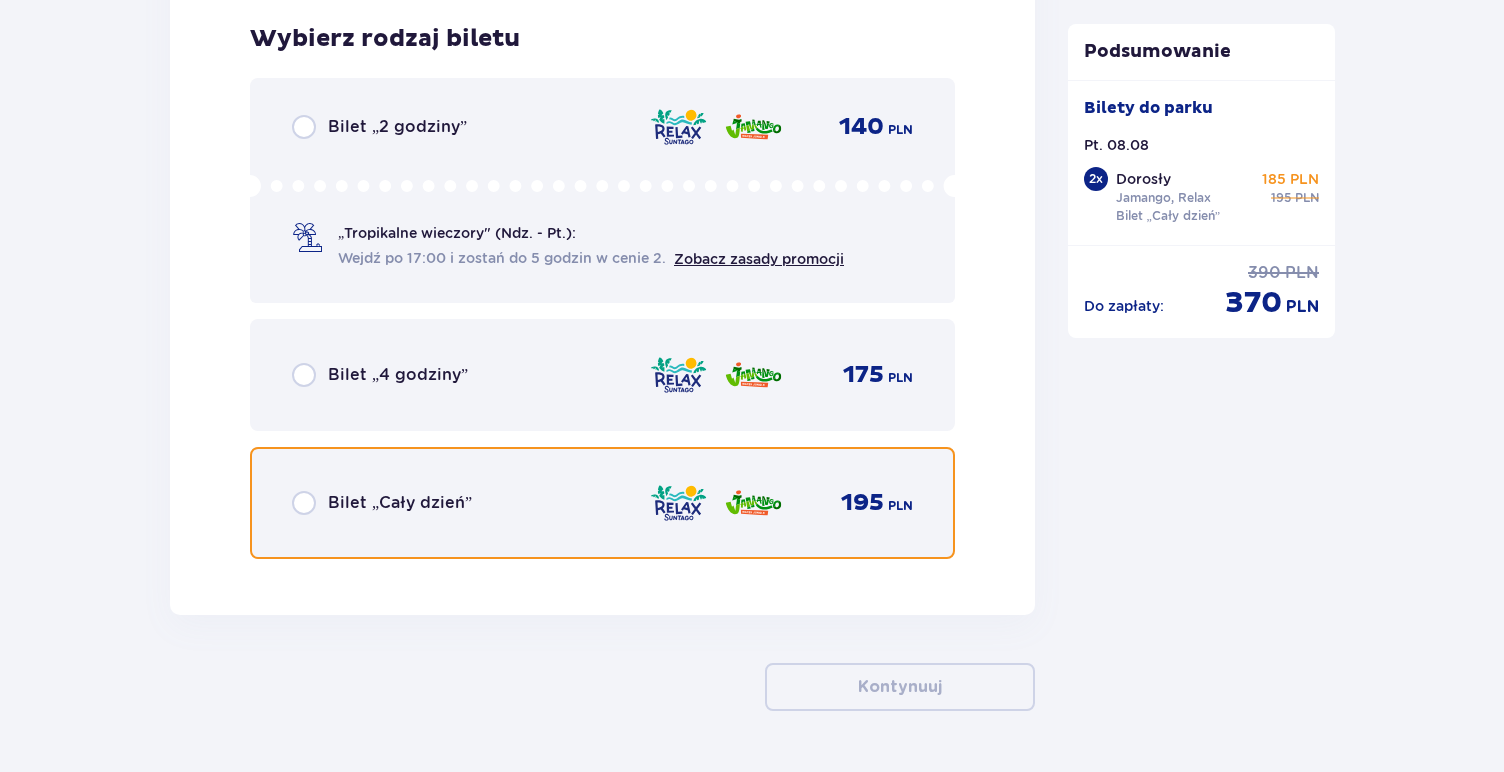 click at bounding box center [304, 503] 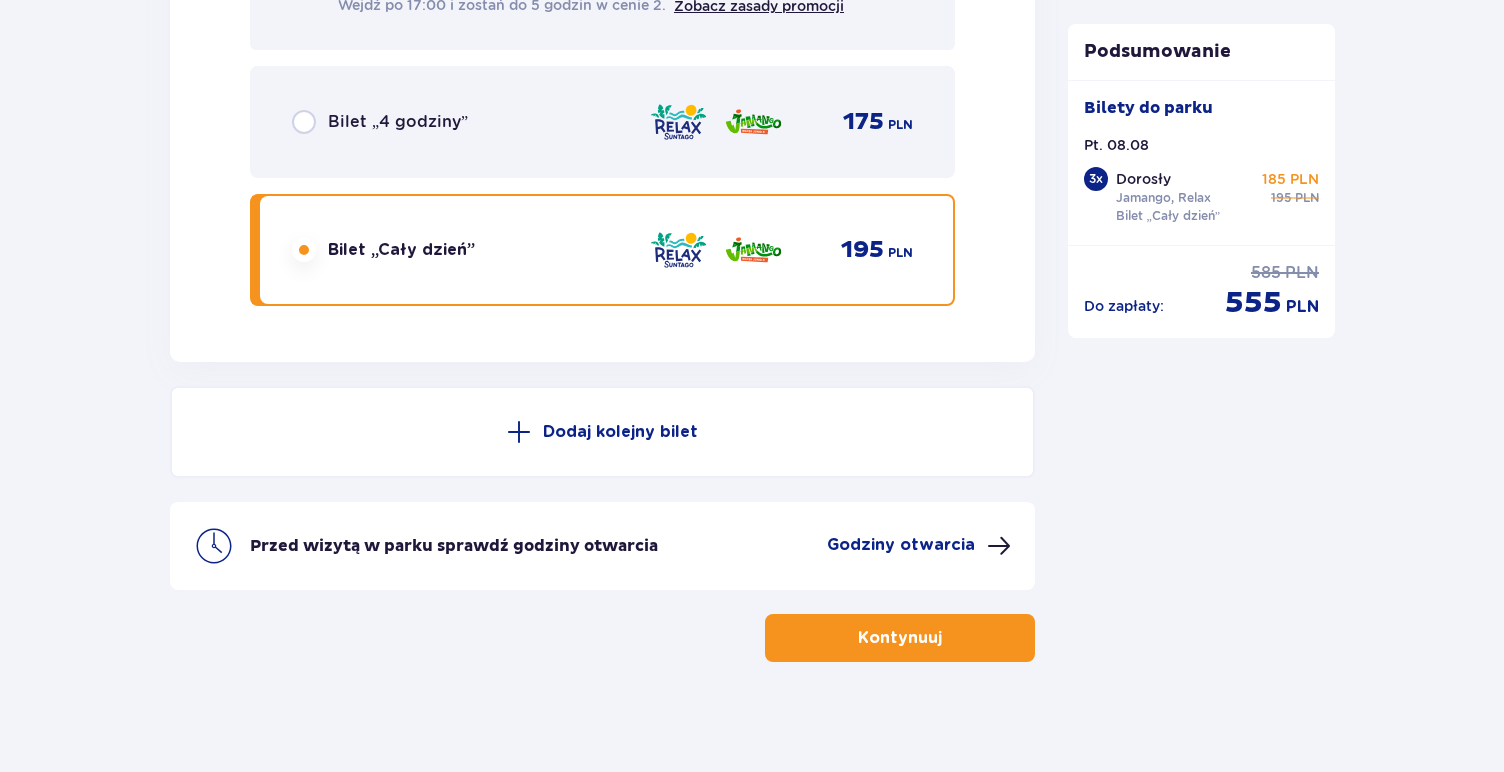 scroll, scrollTop: 5391, scrollLeft: 0, axis: vertical 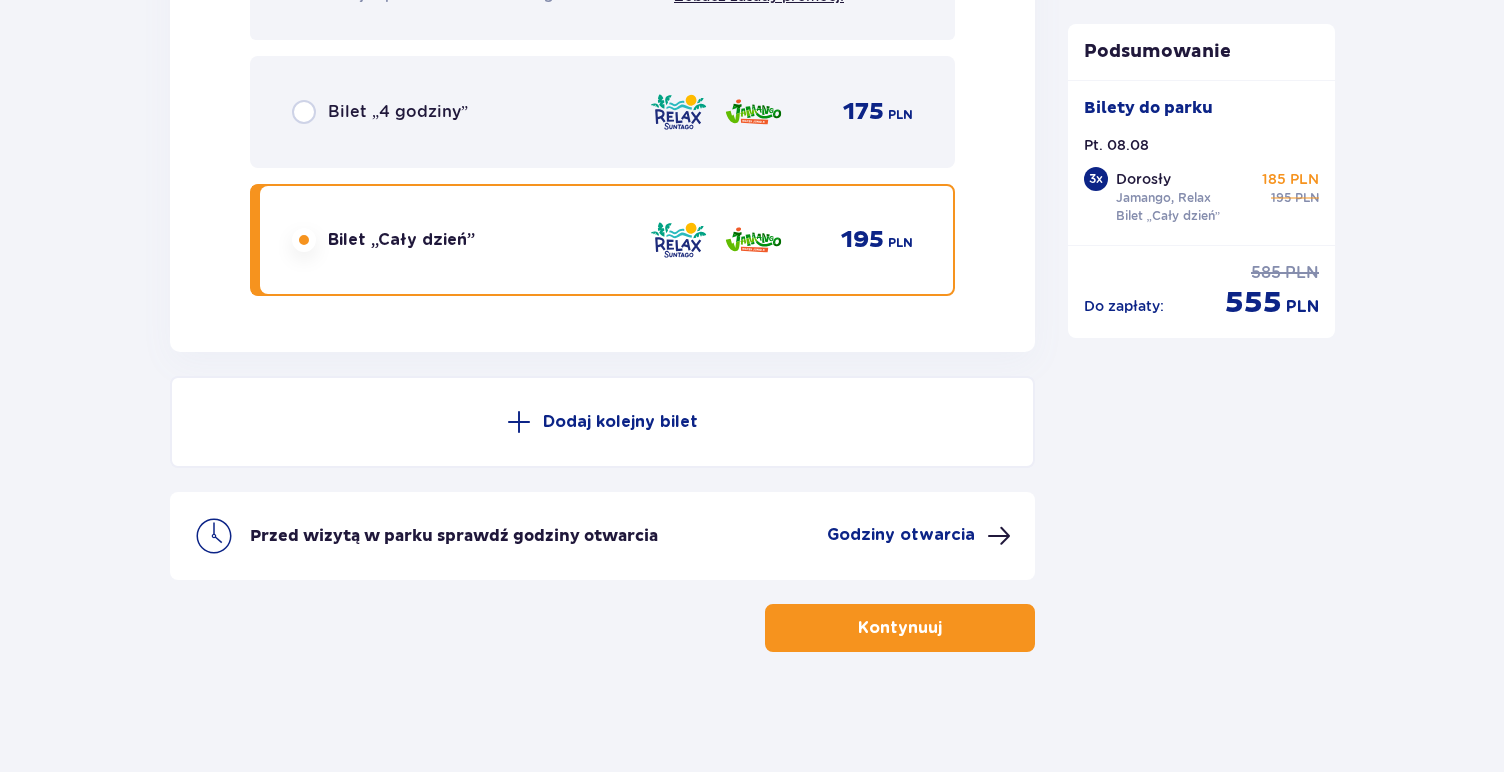 click at bounding box center (946, 628) 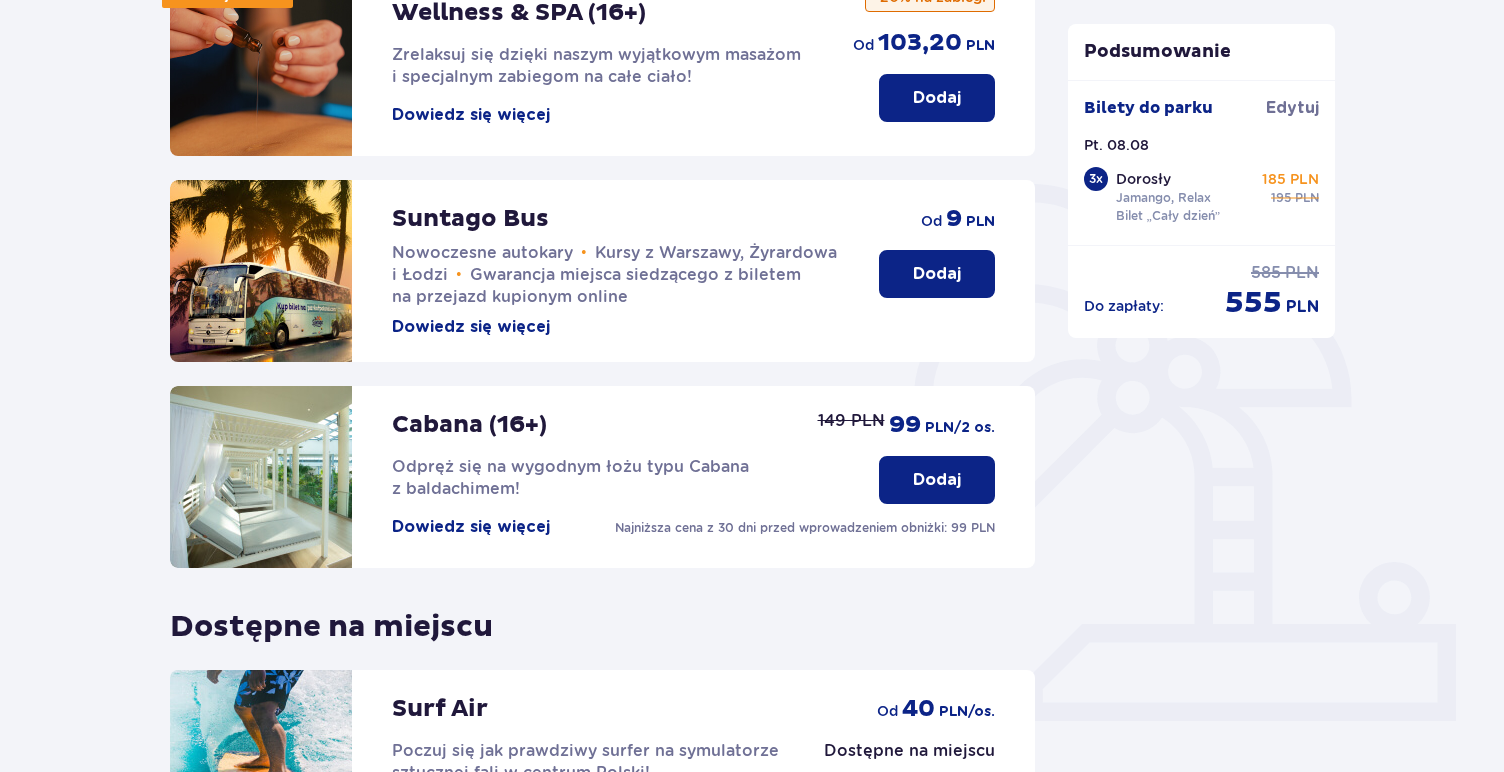 scroll, scrollTop: 314, scrollLeft: 0, axis: vertical 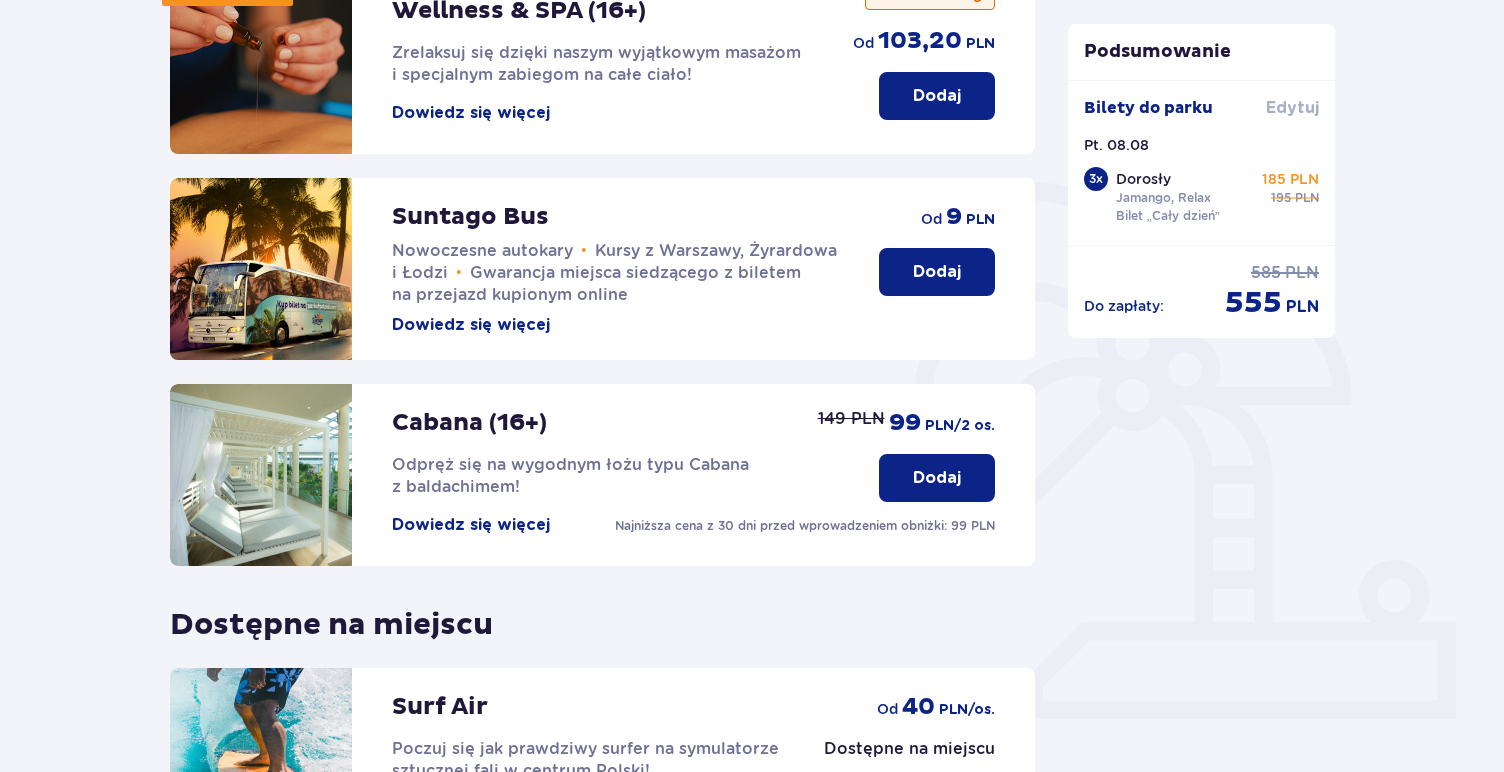 click on "Edytuj" at bounding box center [1292, 108] 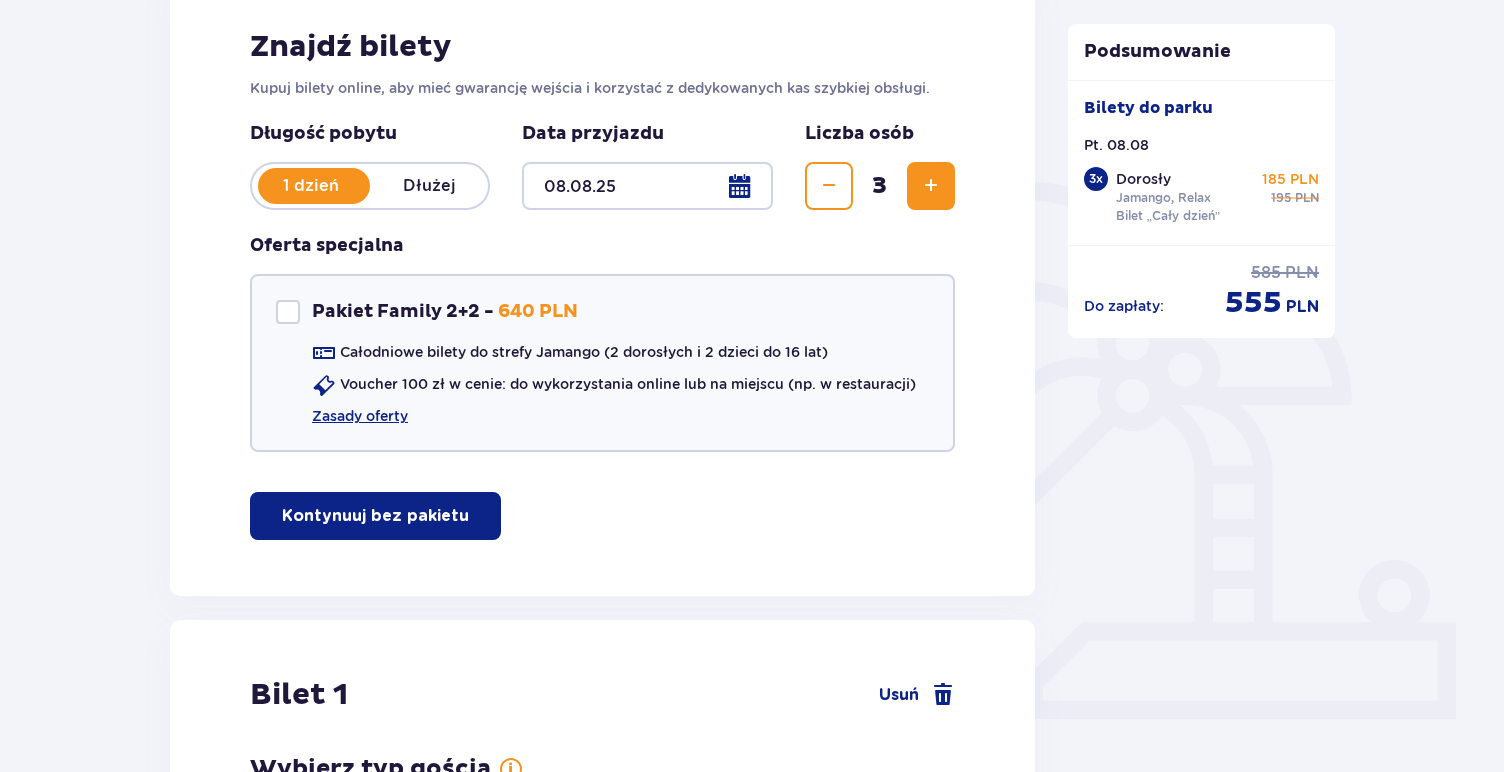 scroll, scrollTop: 0, scrollLeft: 0, axis: both 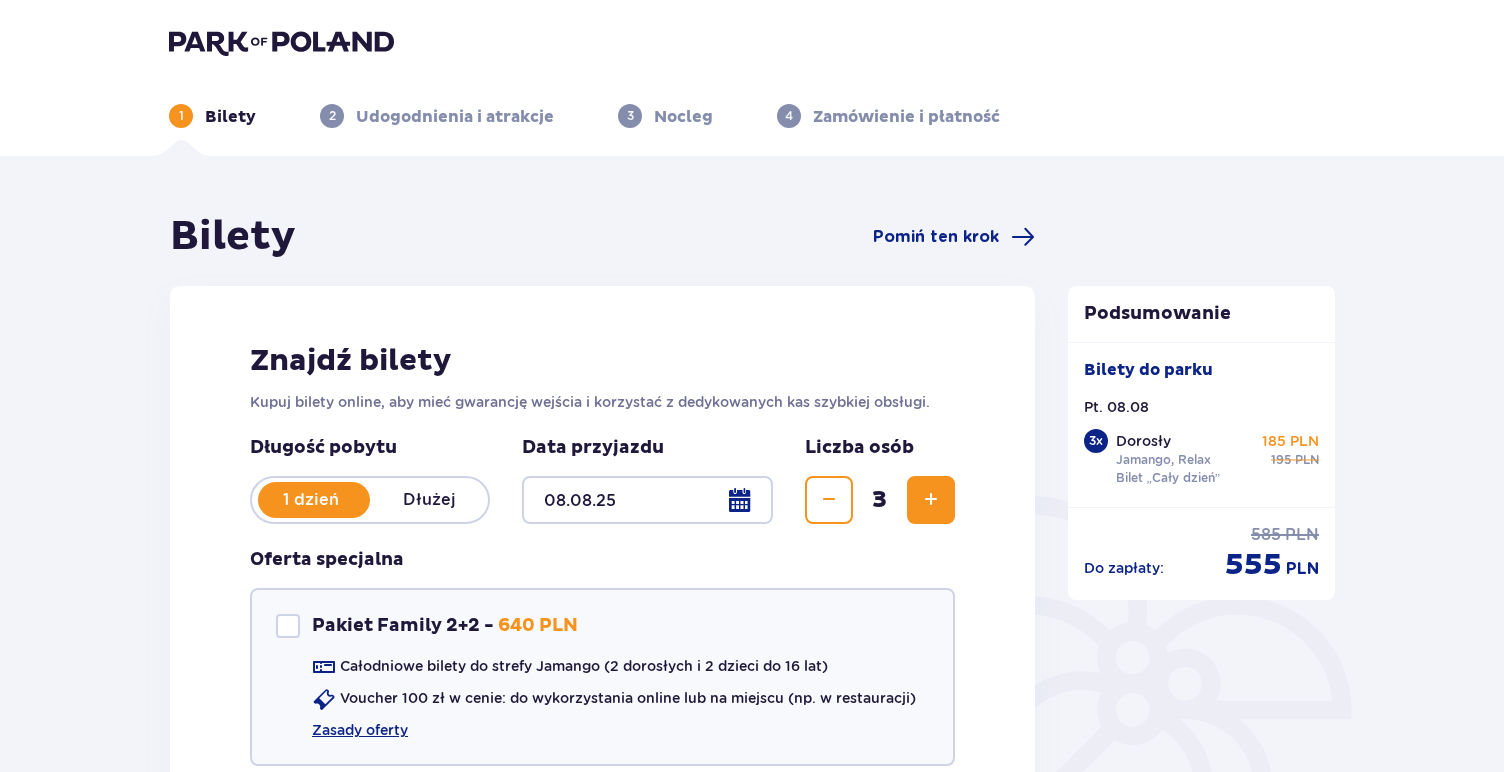click at bounding box center [647, 500] 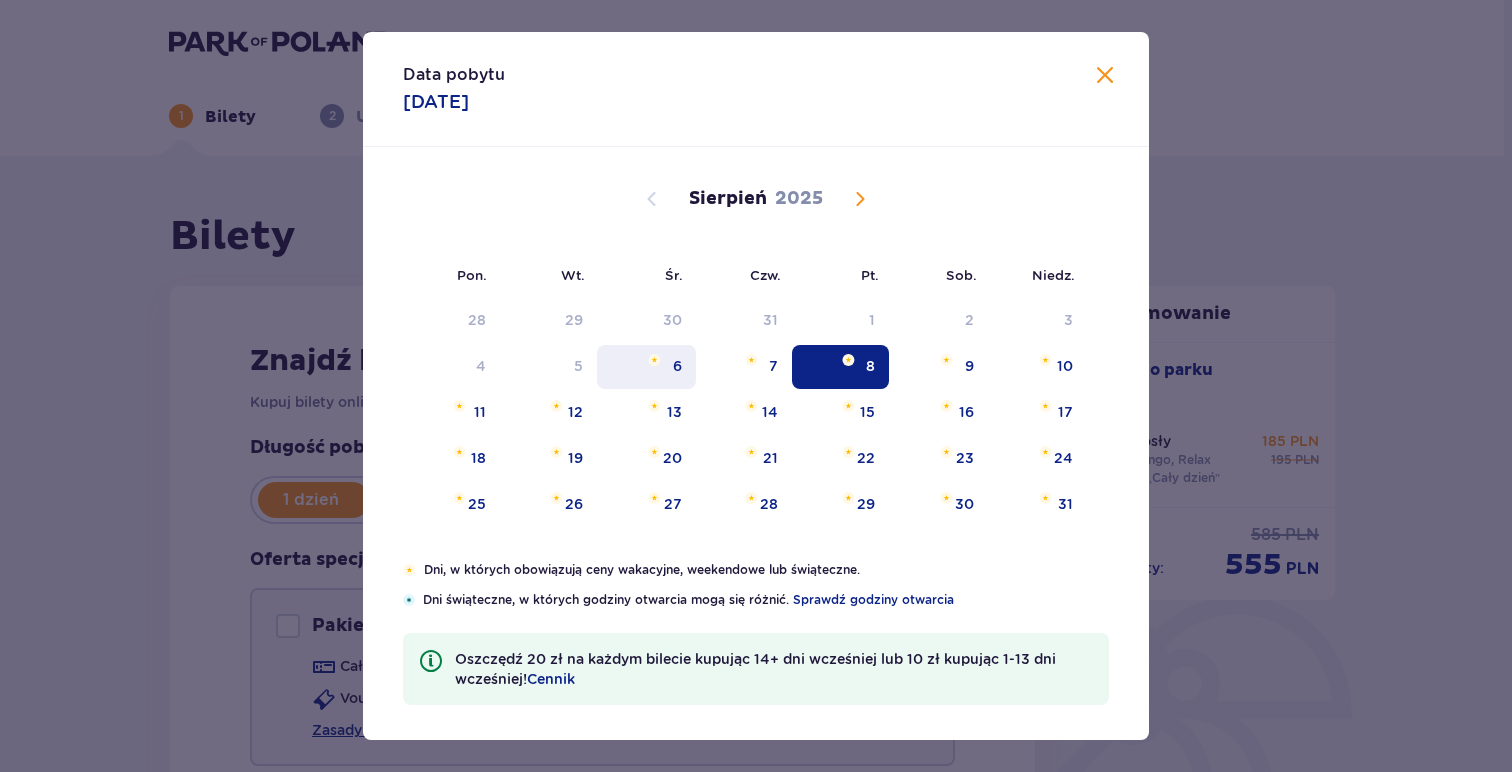 click on "6" at bounding box center [646, 367] 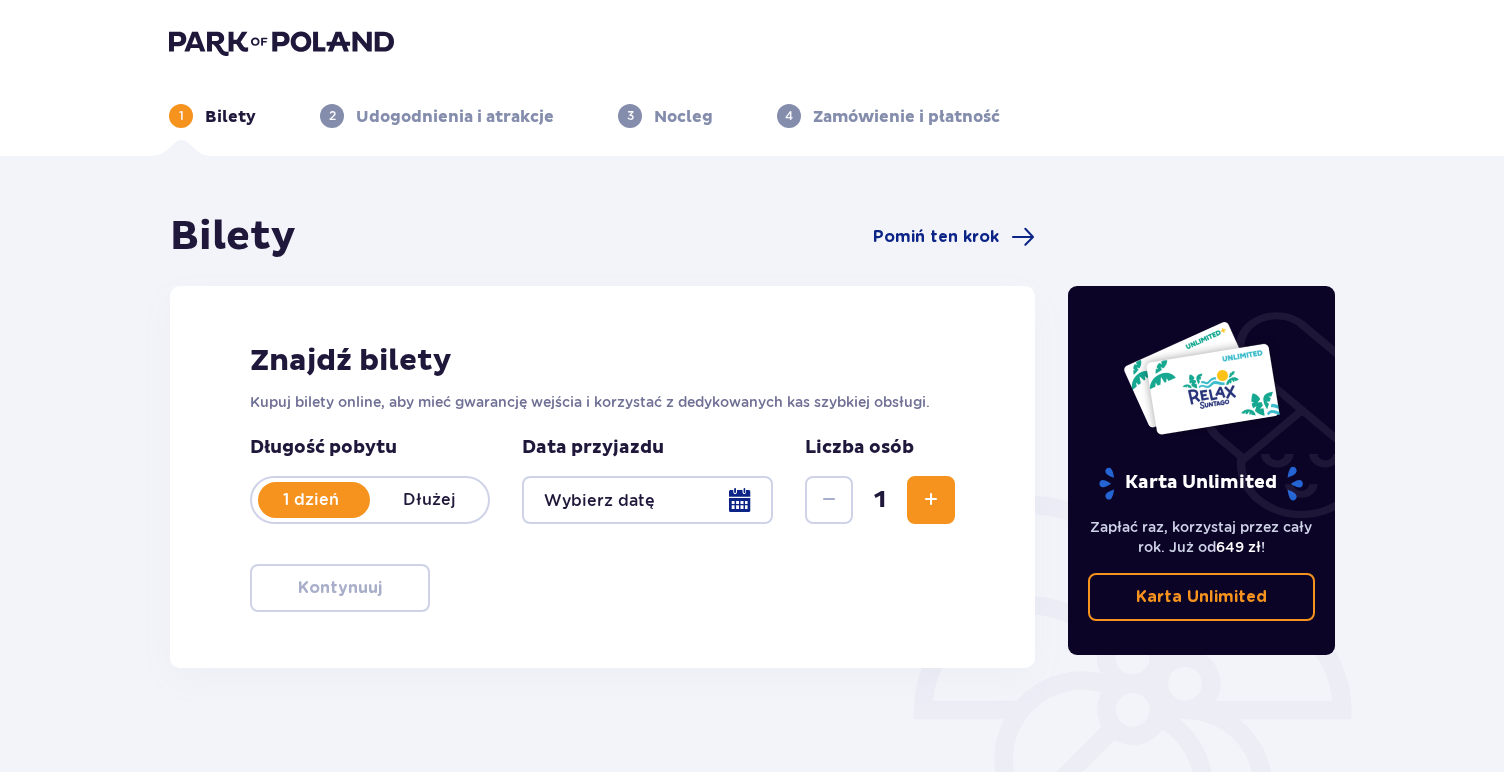 click at bounding box center (931, 500) 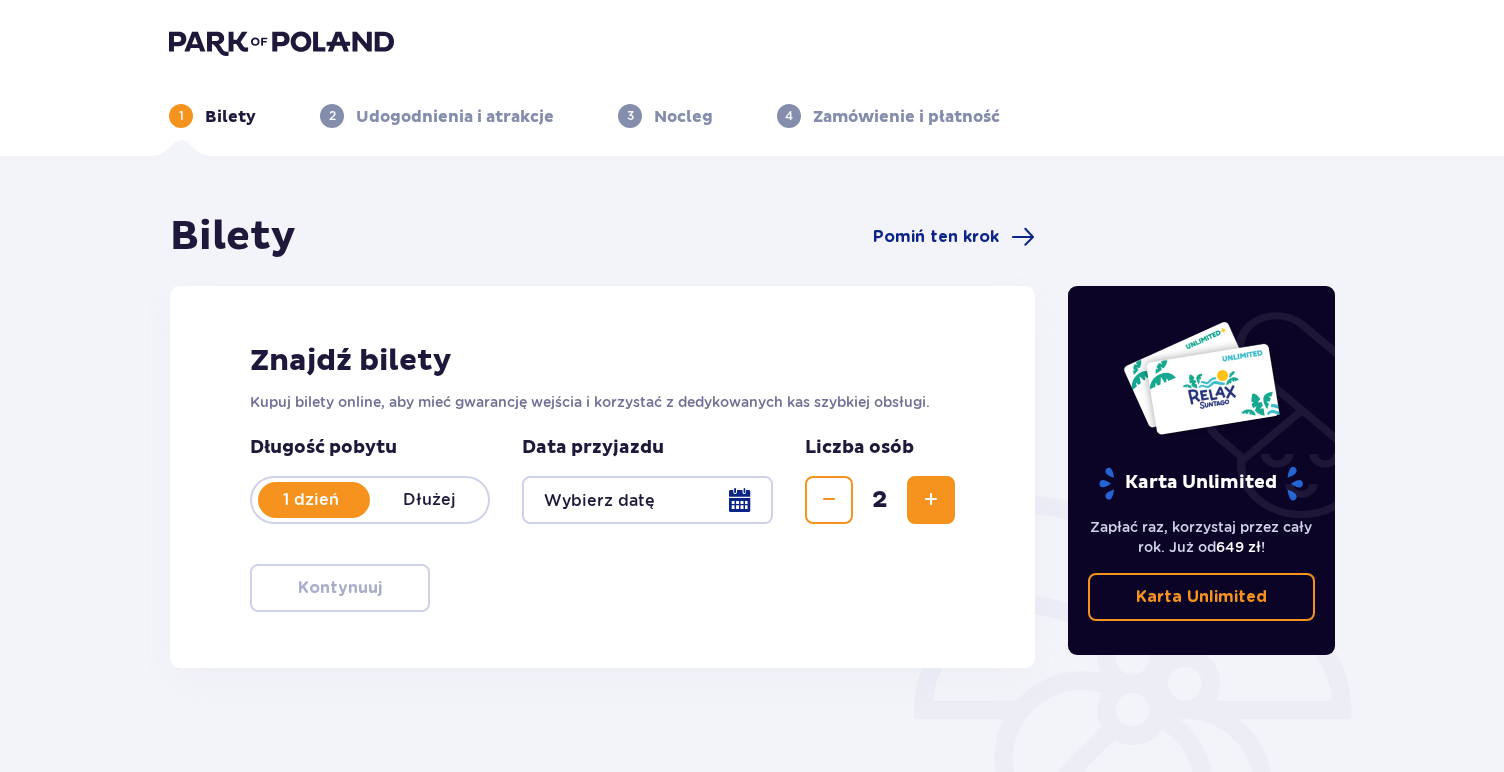 click at bounding box center (931, 500) 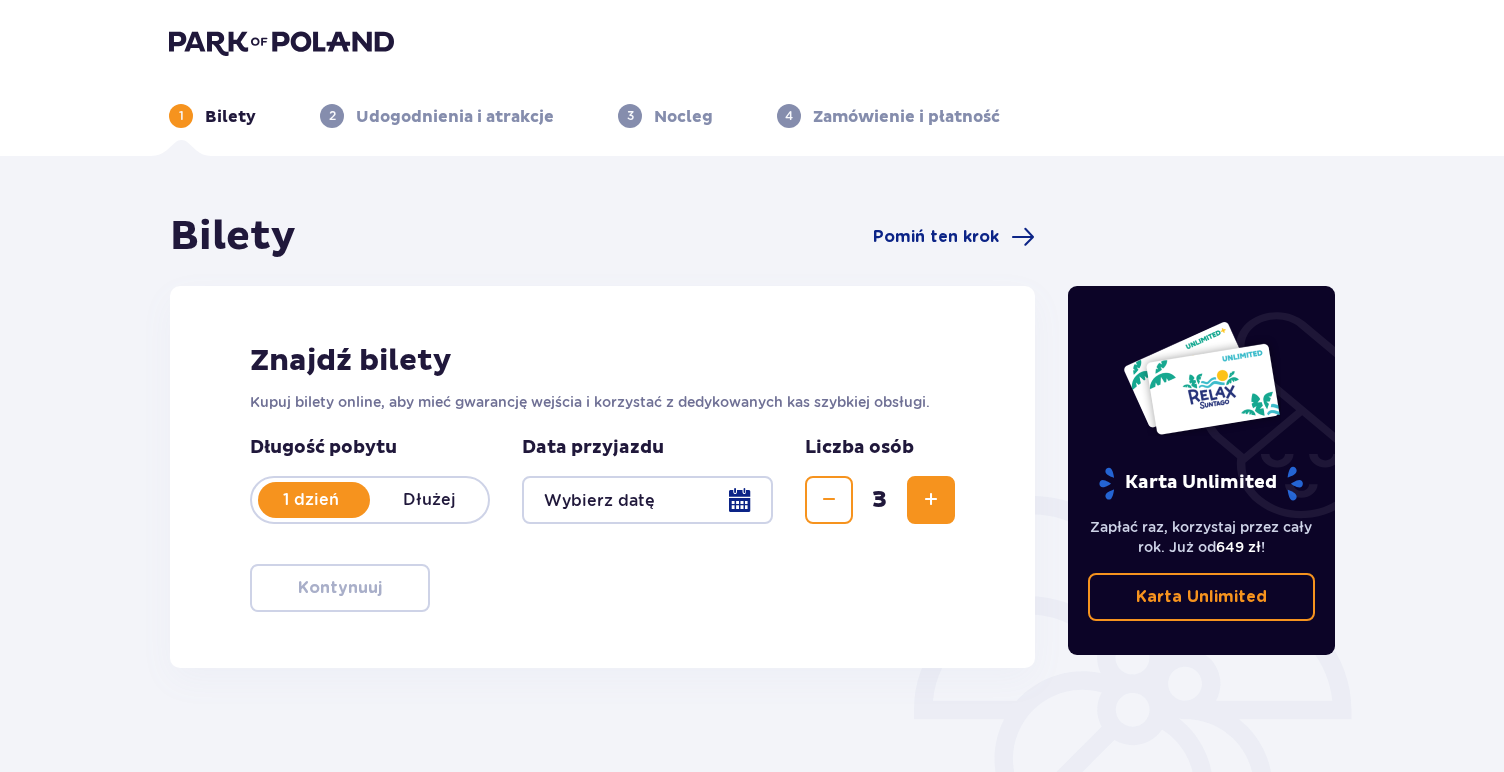 click at bounding box center (647, 500) 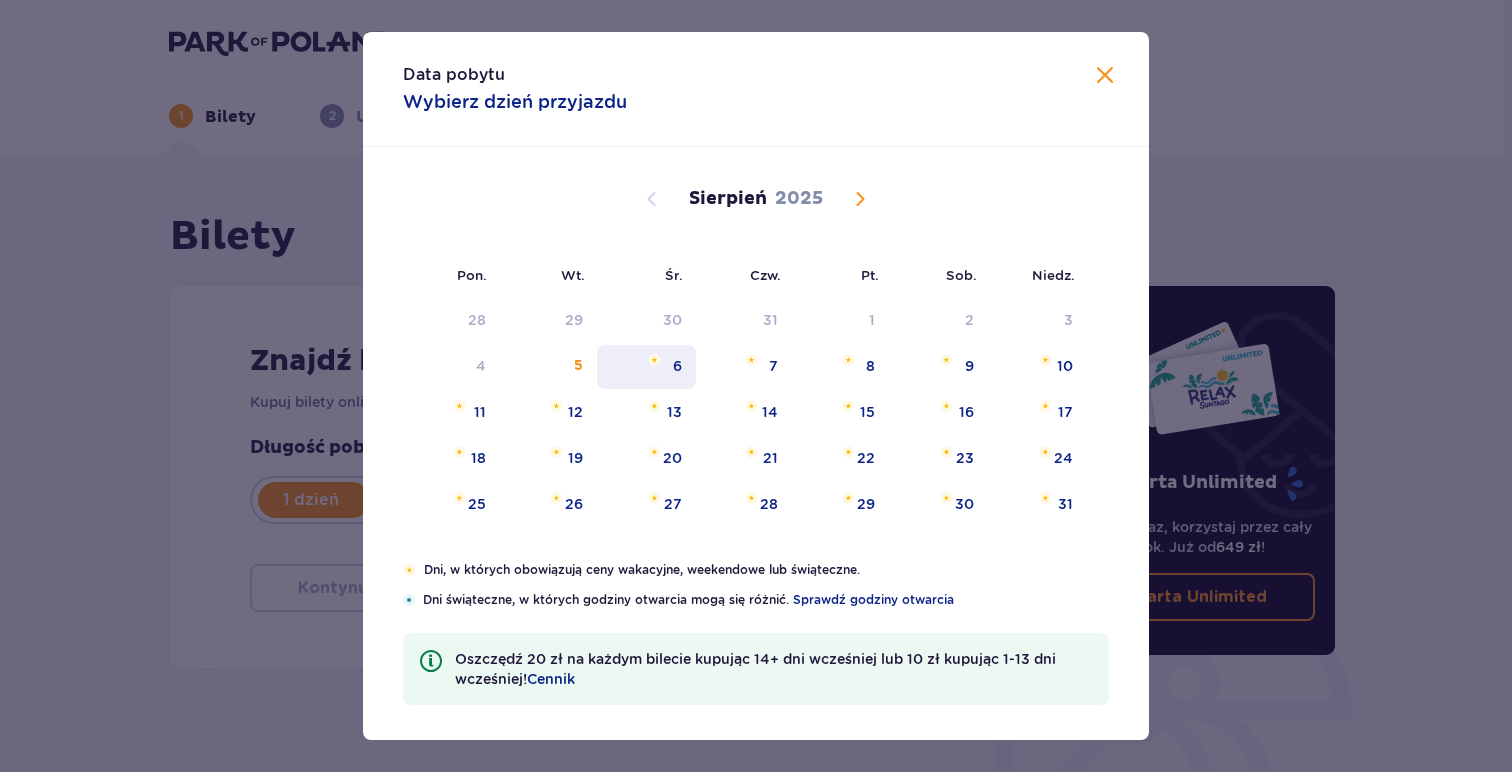 click on "6" at bounding box center (677, 366) 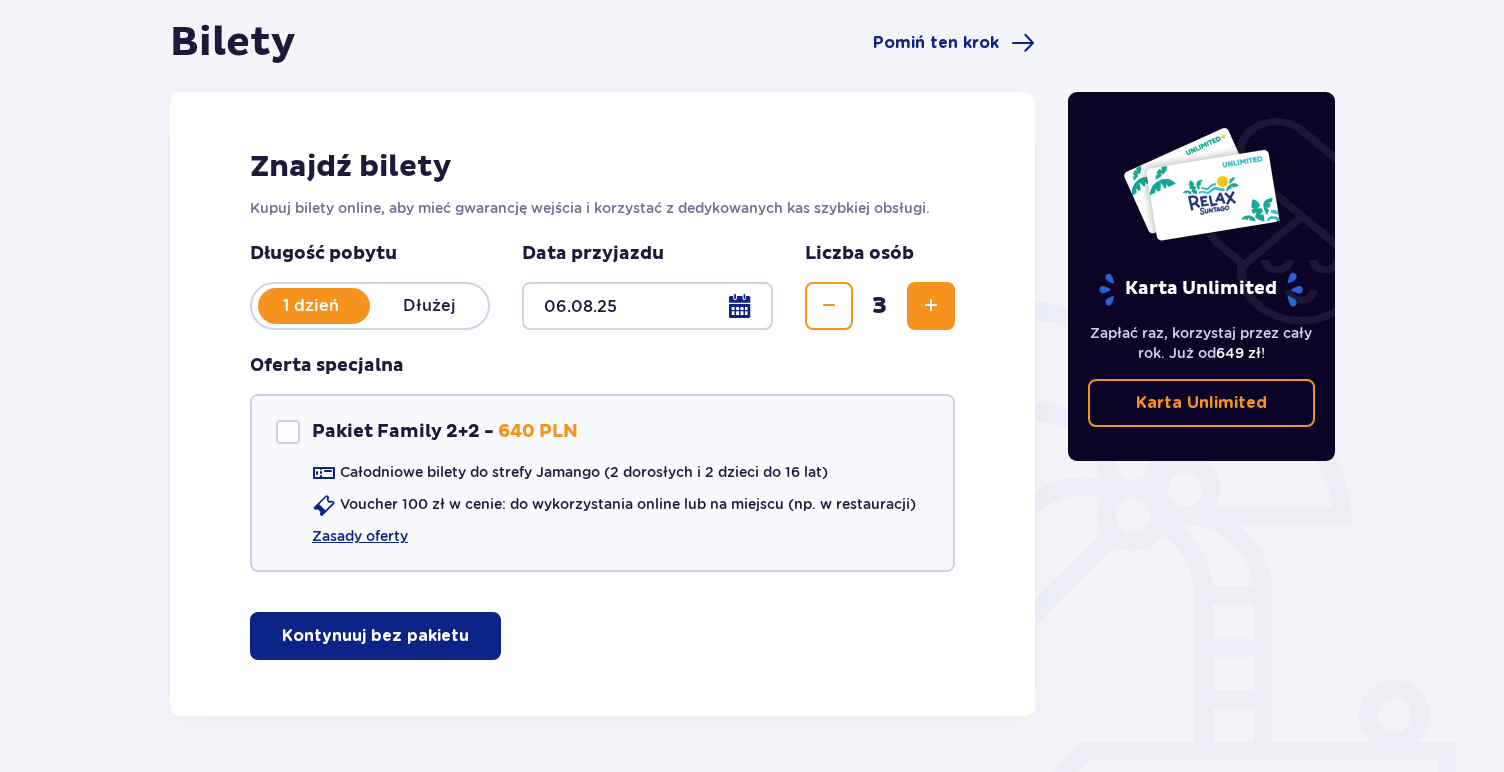 scroll, scrollTop: 258, scrollLeft: 0, axis: vertical 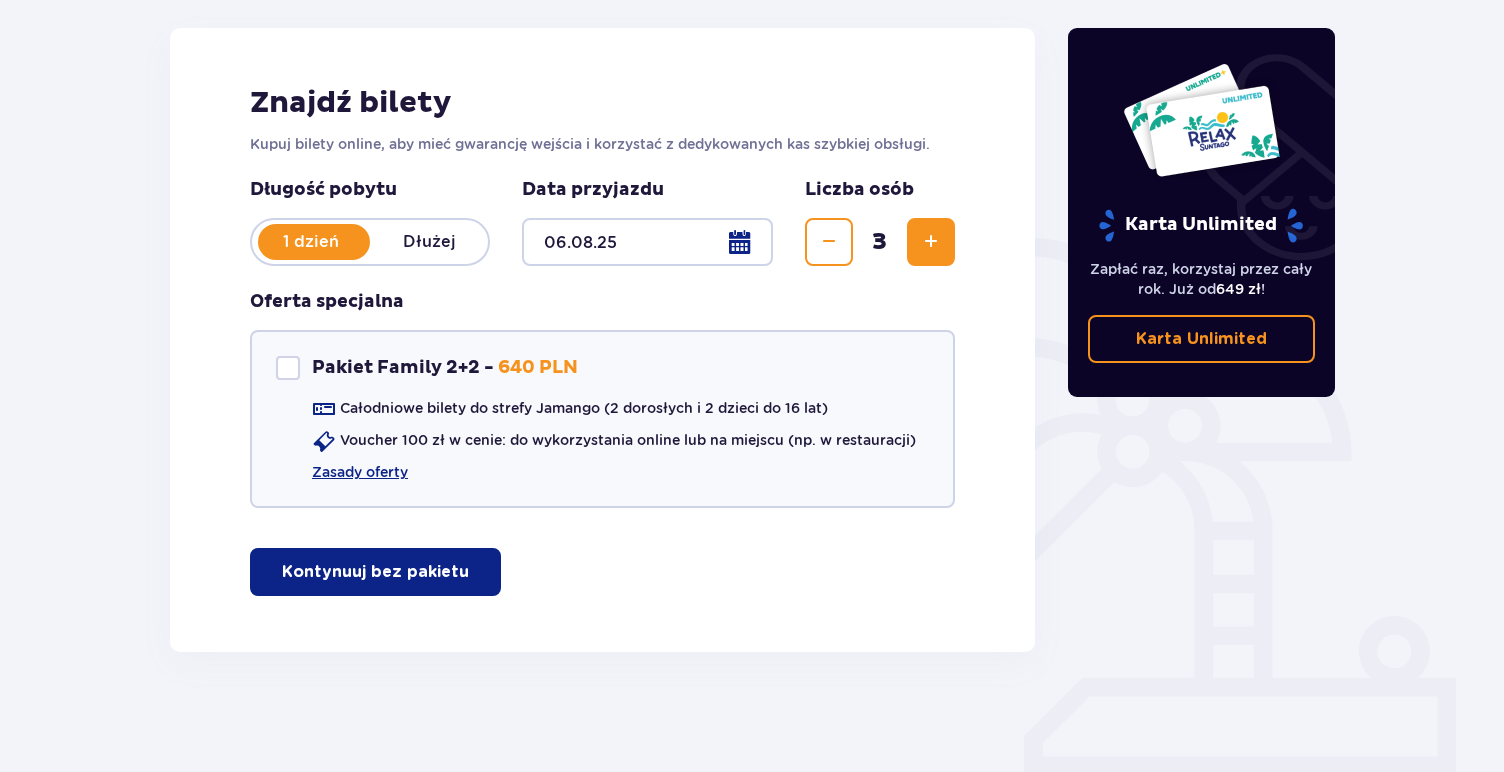 click at bounding box center [473, 572] 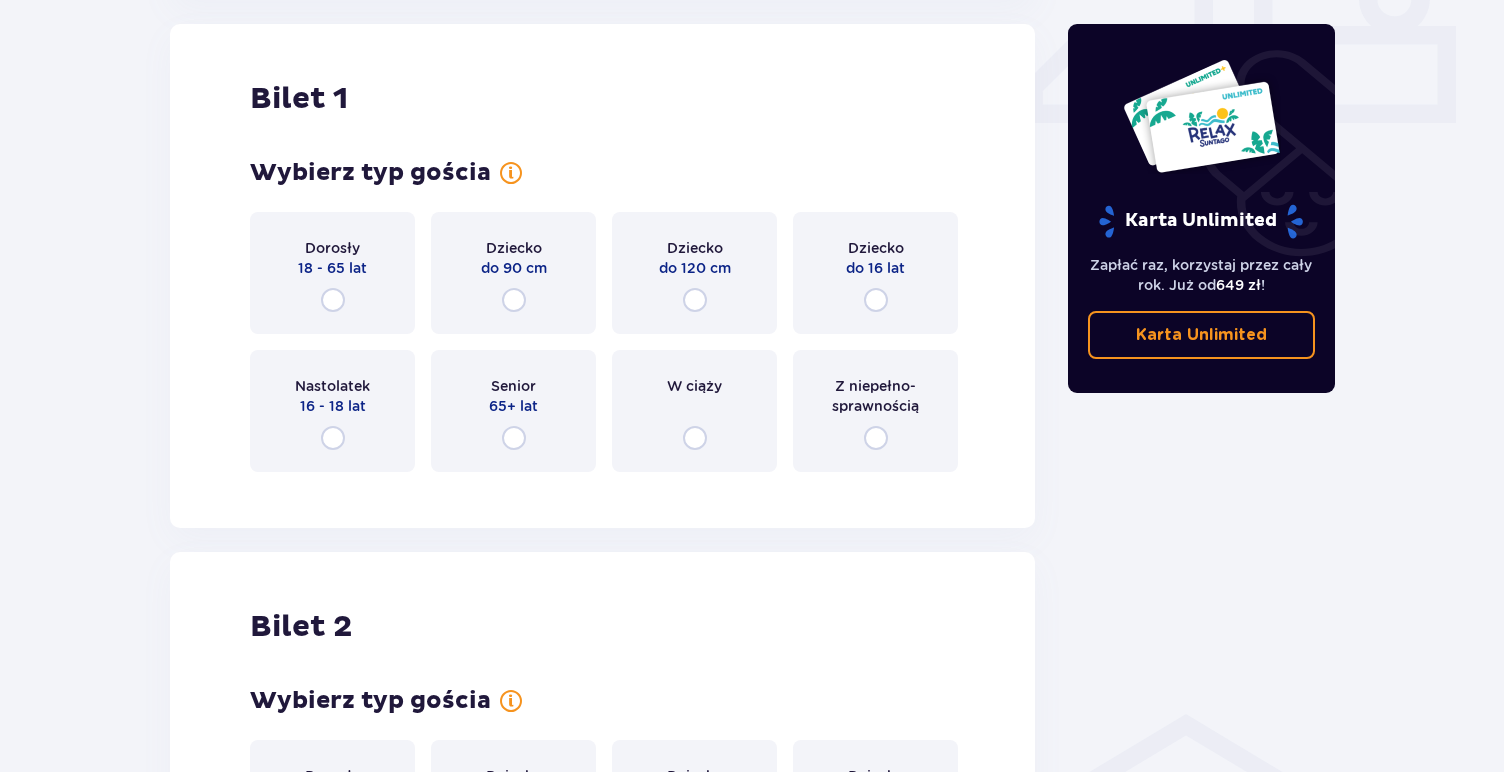 click on "18 - 65 lat" at bounding box center (332, 268) 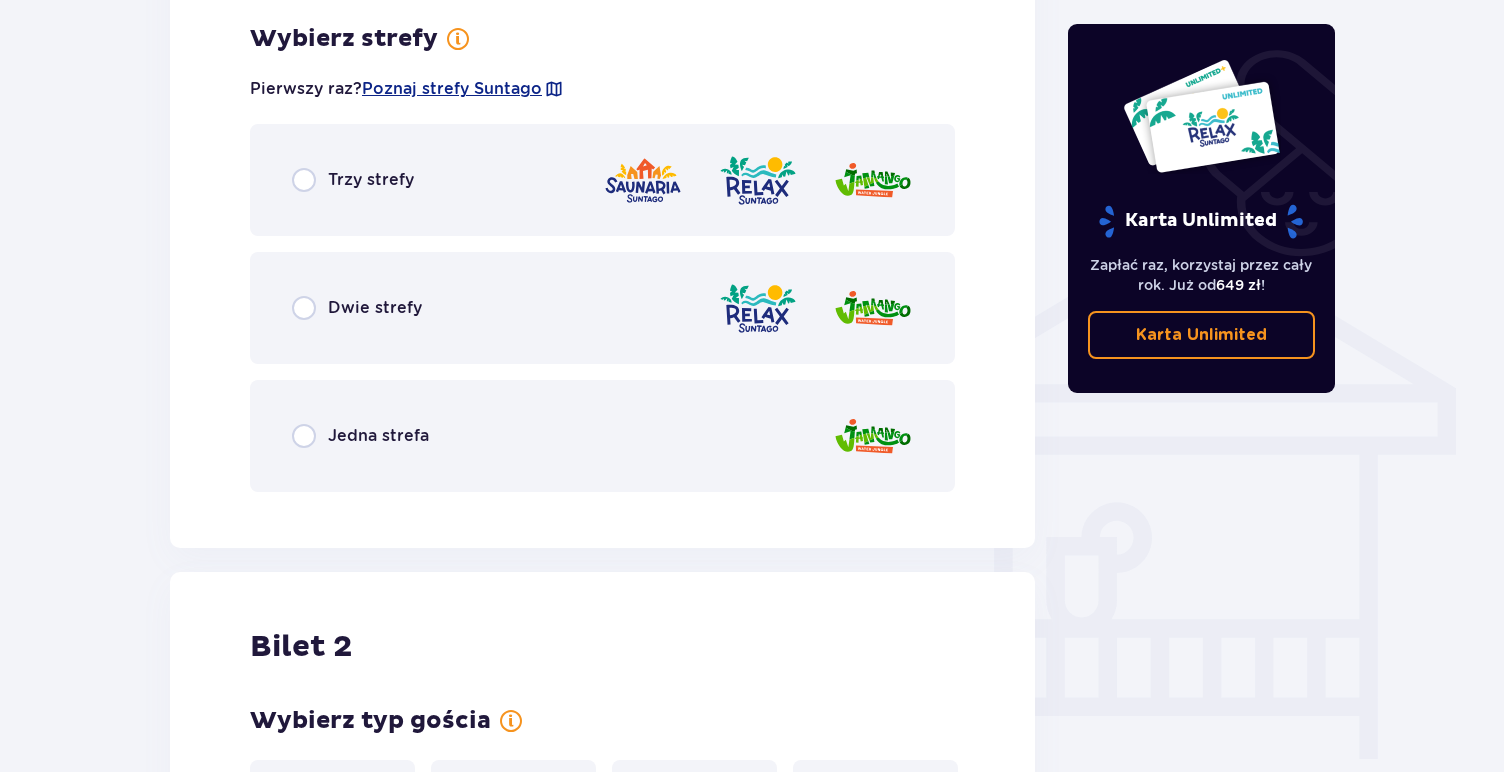 click on "Dwie strefy" at bounding box center [602, 308] 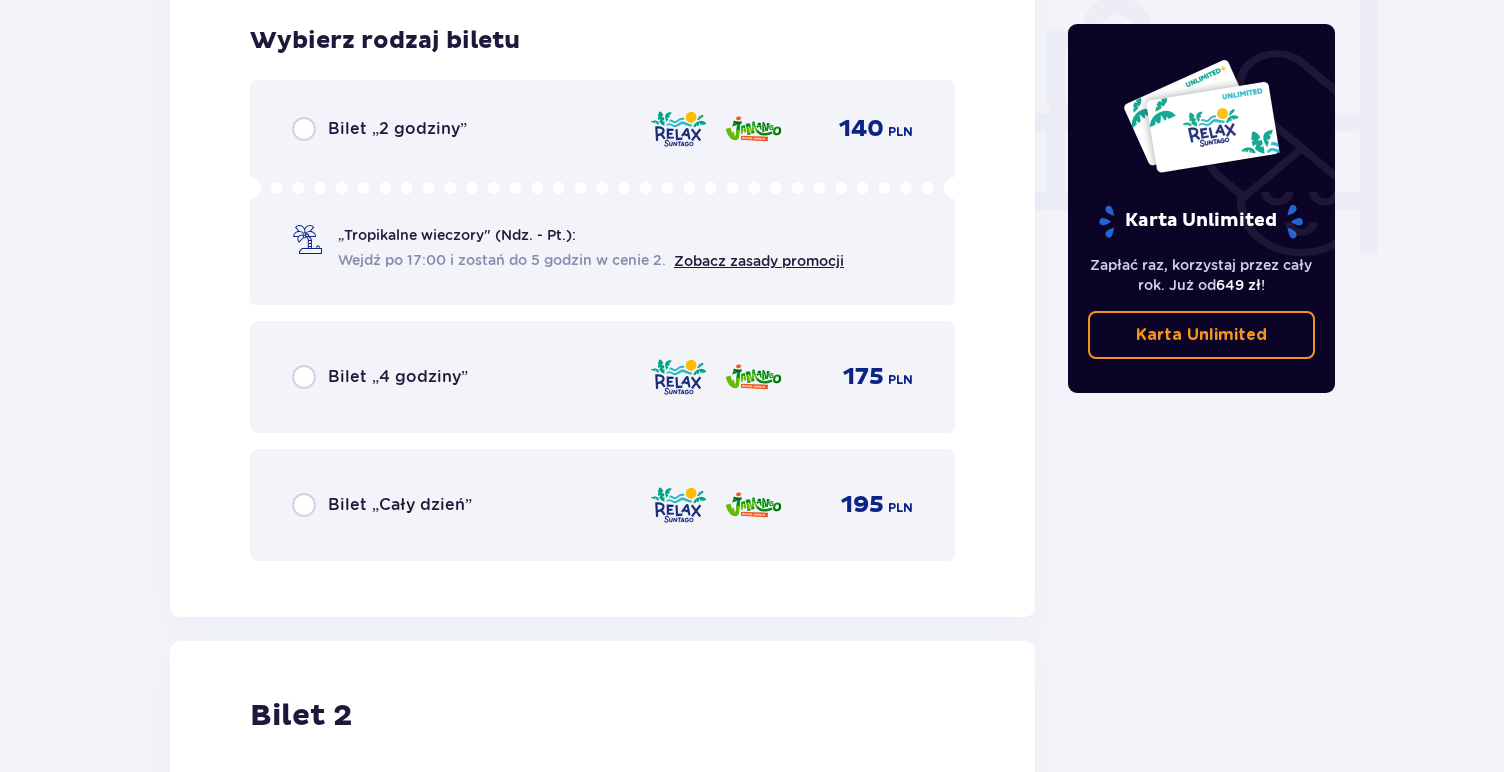 scroll, scrollTop: 1906, scrollLeft: 0, axis: vertical 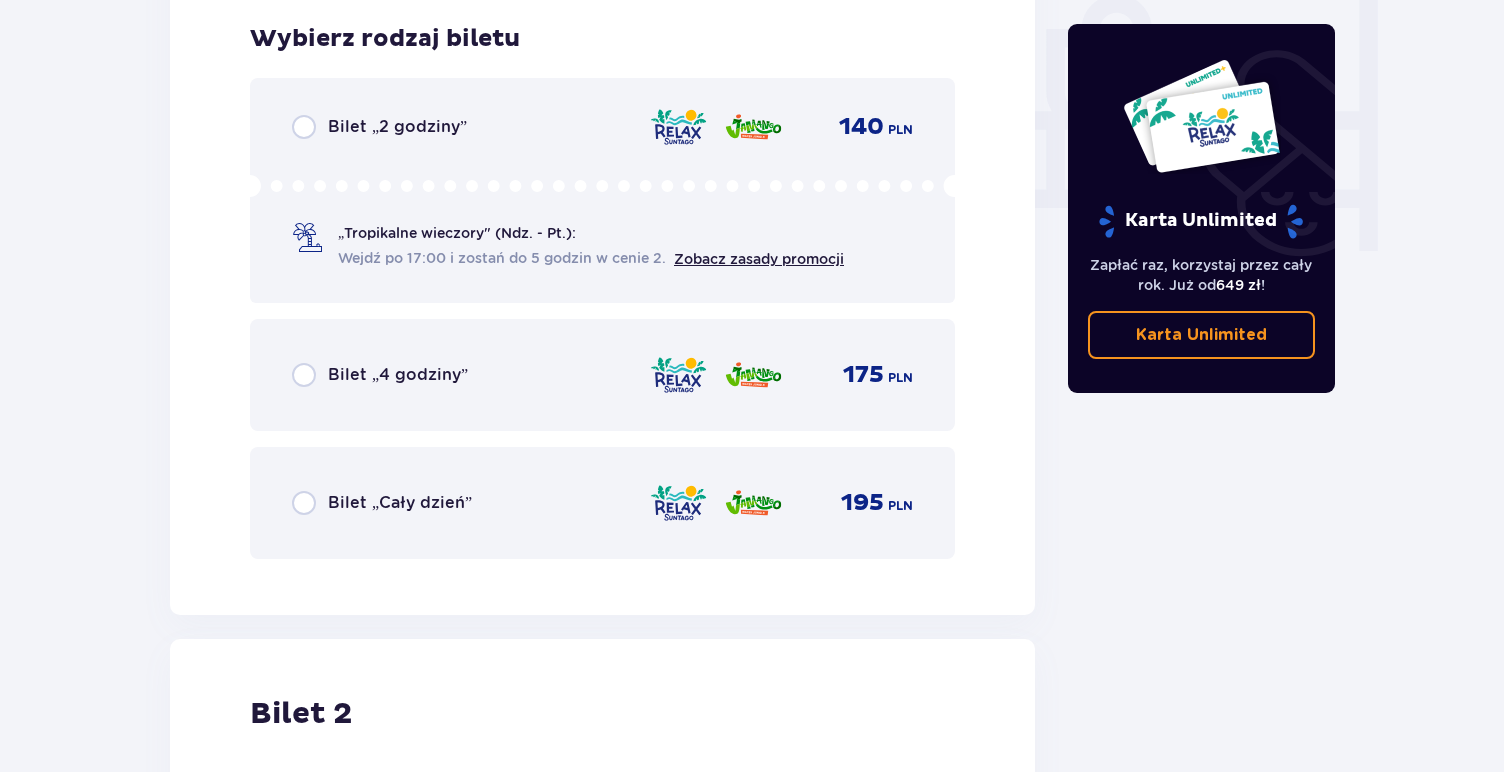 click on "Bilet „Cały dzień”" at bounding box center [400, 503] 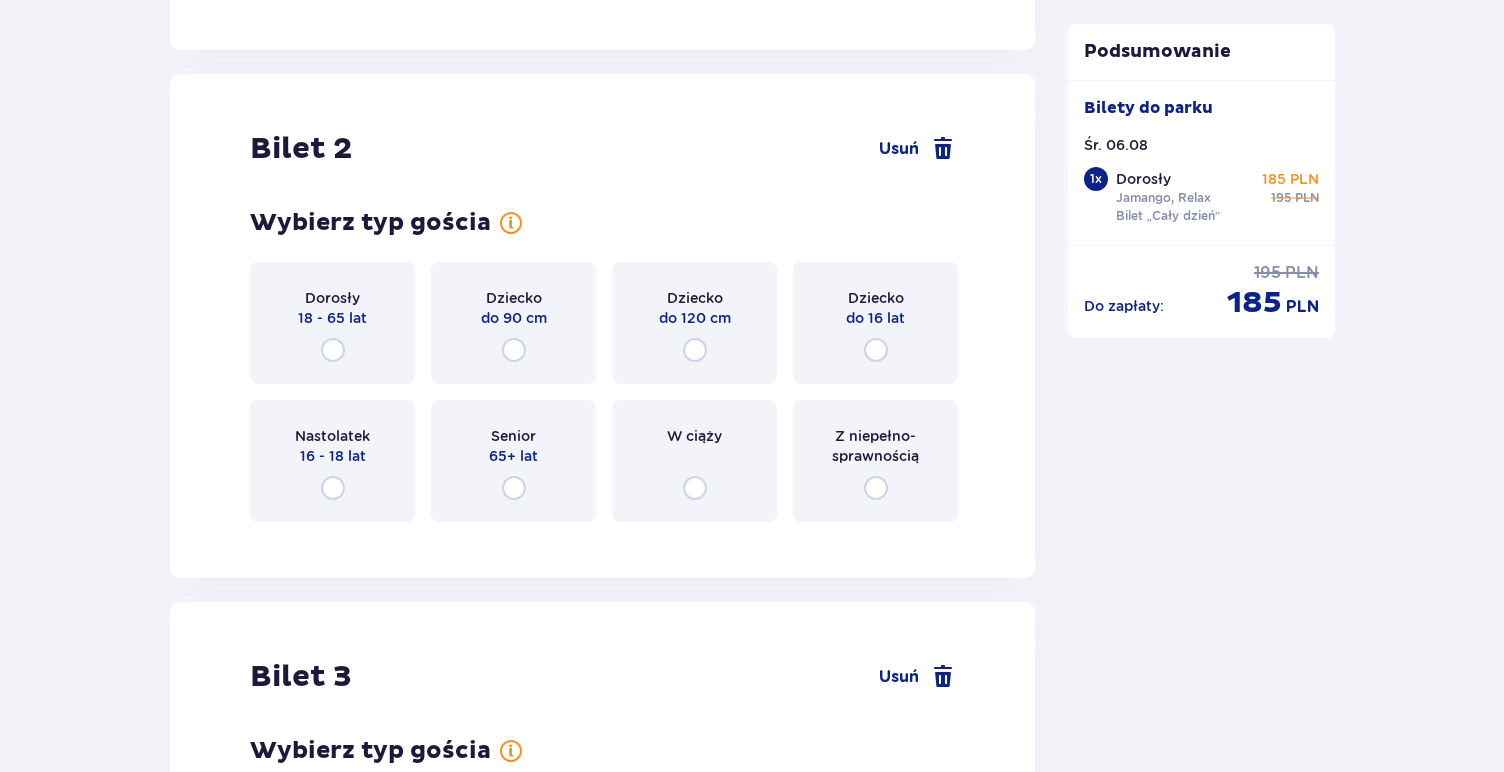scroll, scrollTop: 2521, scrollLeft: 0, axis: vertical 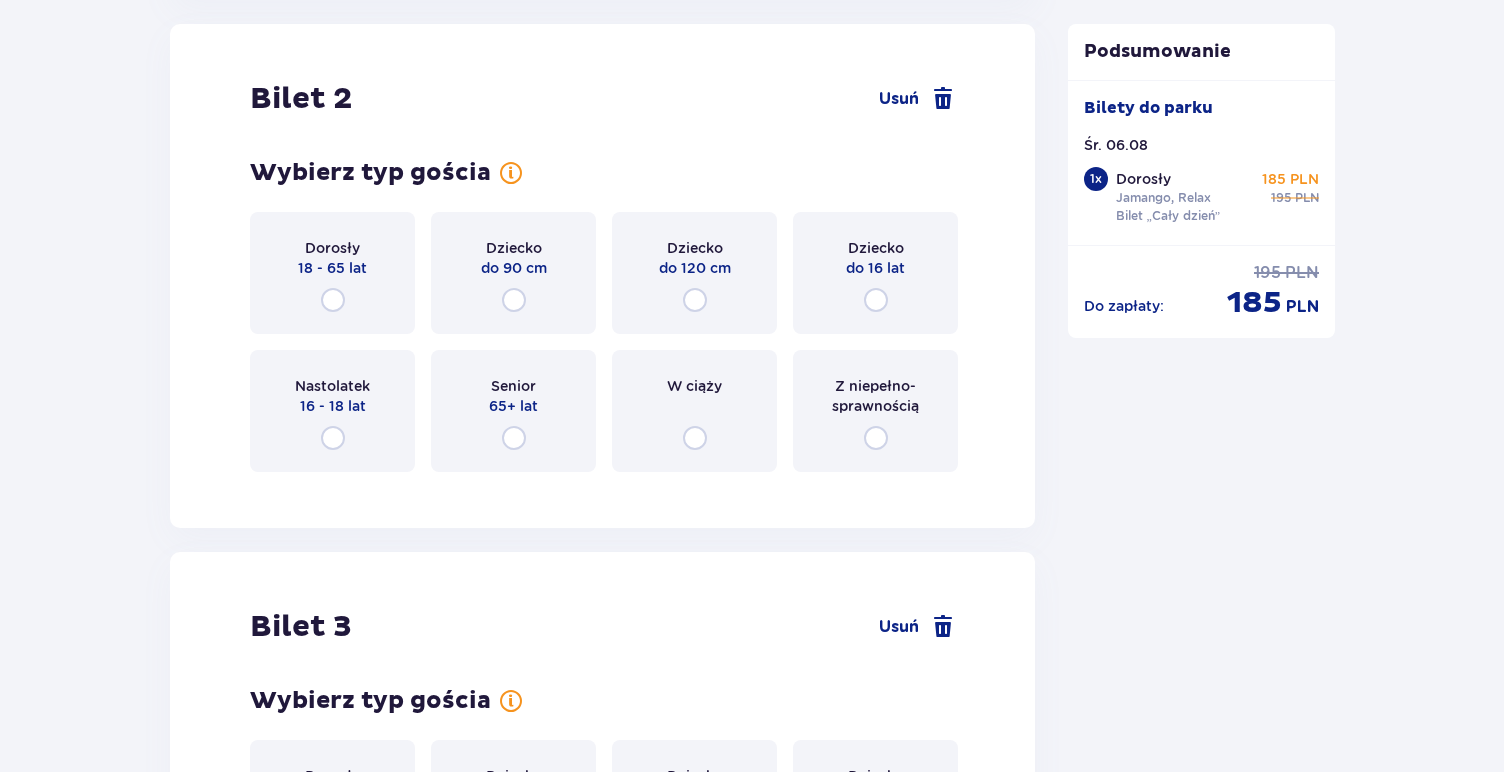 click on "18 - 65 lat" at bounding box center (332, 268) 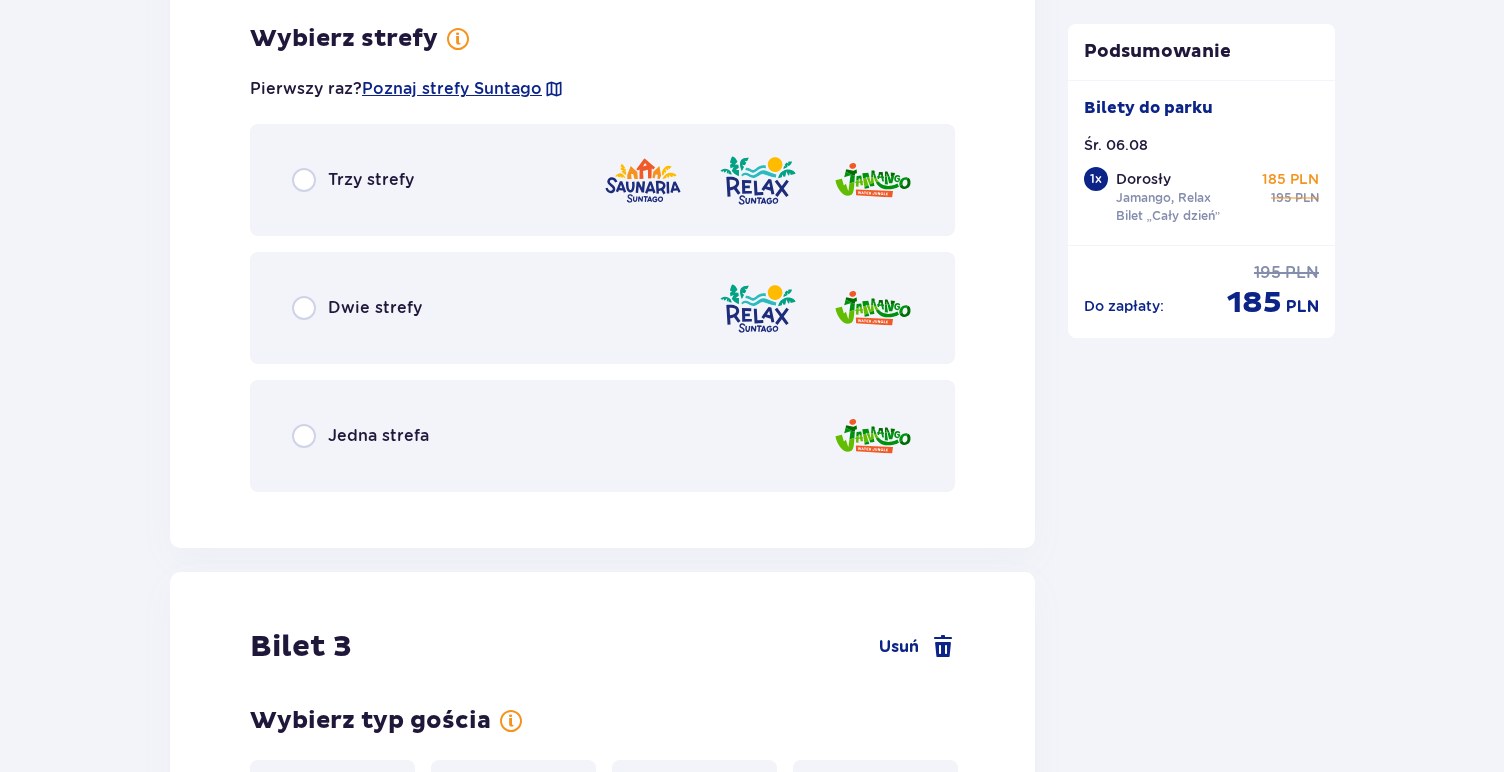 click on "Dwie strefy" at bounding box center [602, 308] 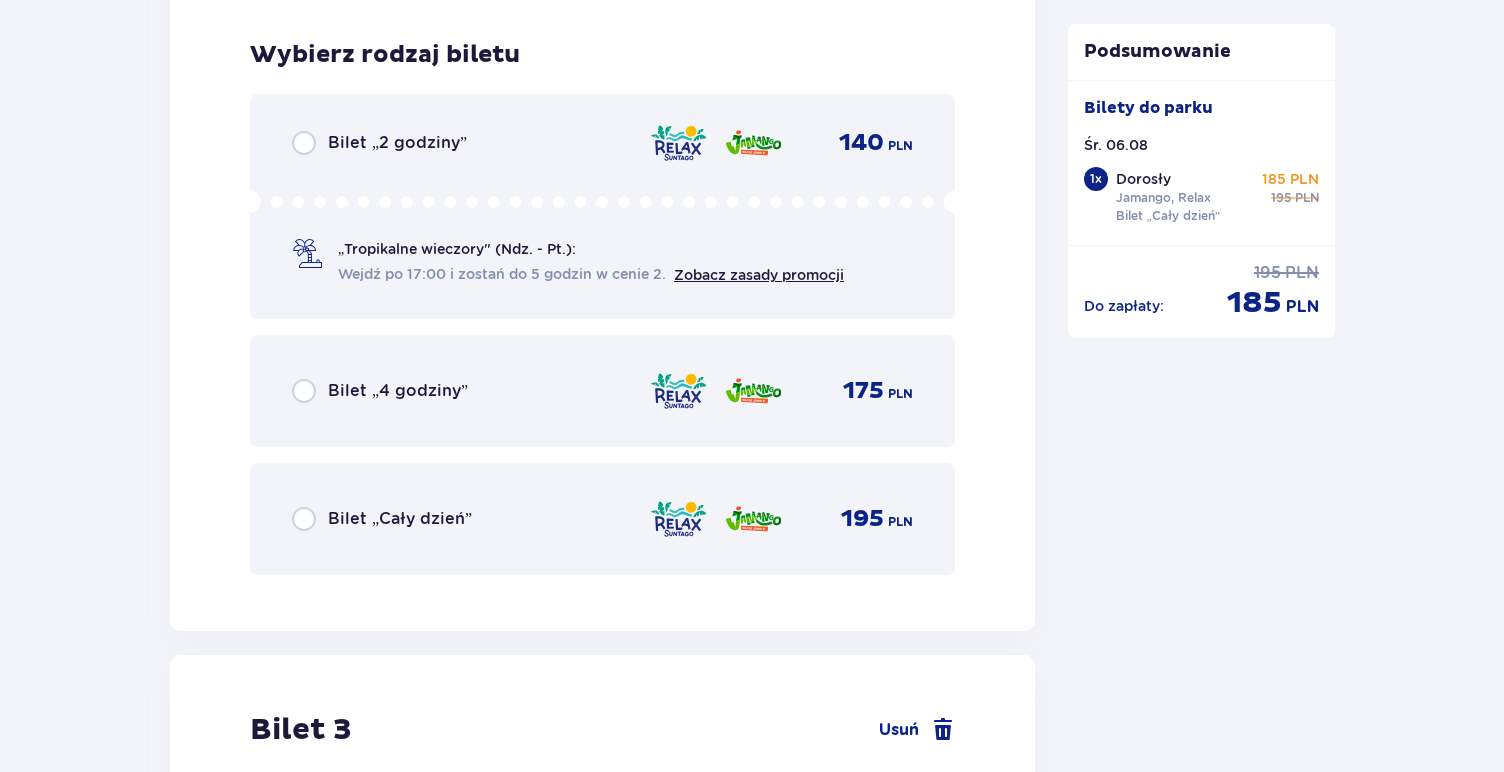 scroll, scrollTop: 3517, scrollLeft: 0, axis: vertical 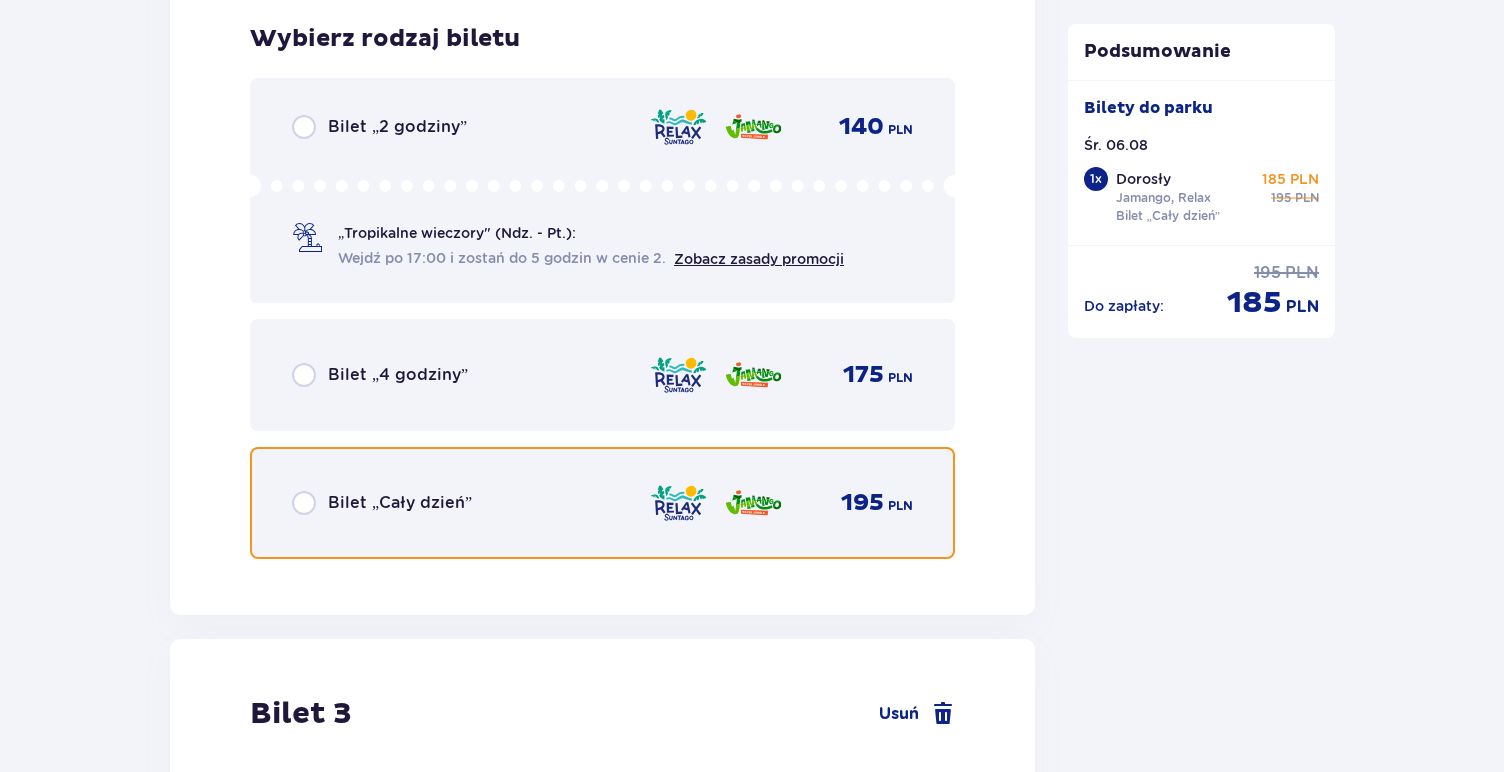 click at bounding box center (304, 503) 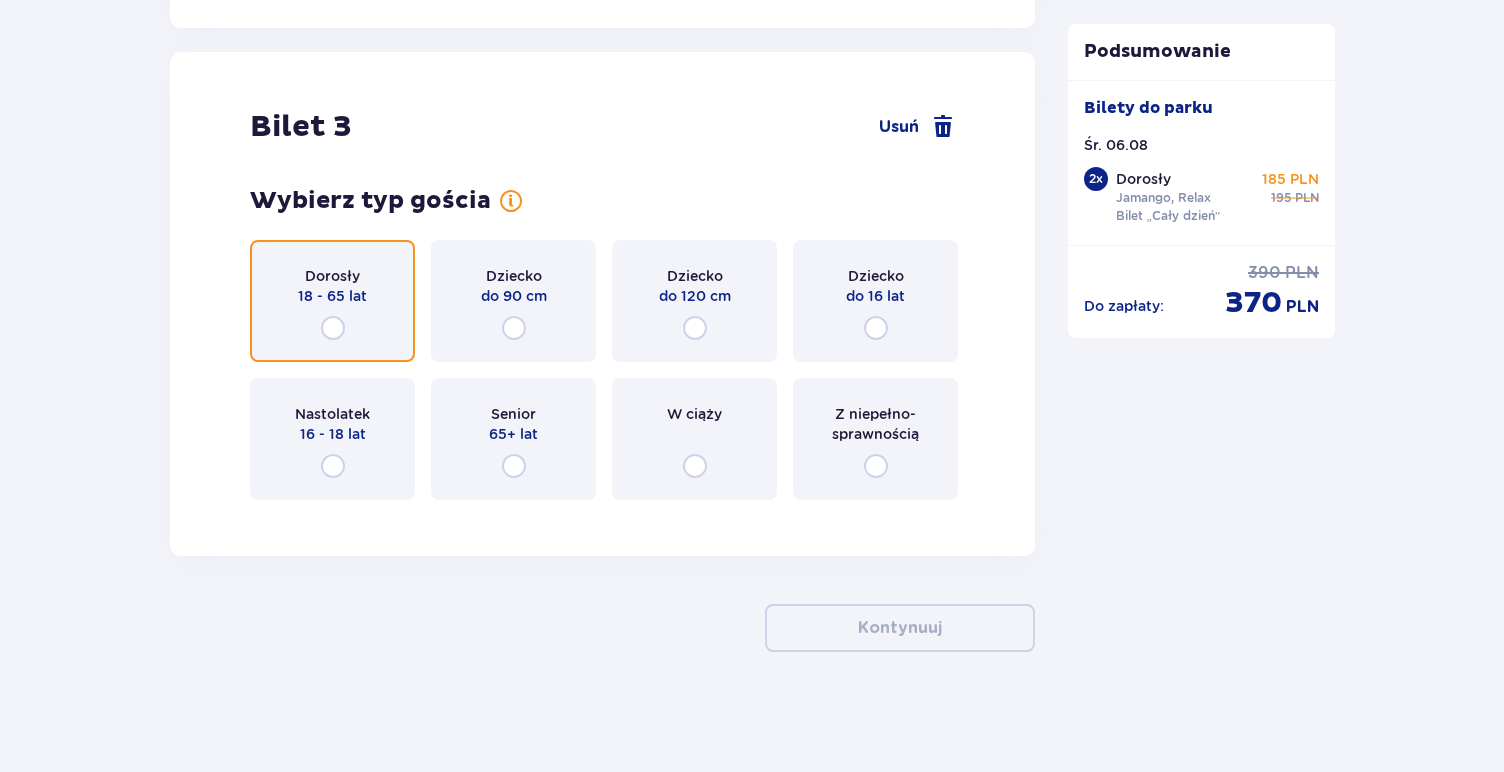 click at bounding box center (333, 328) 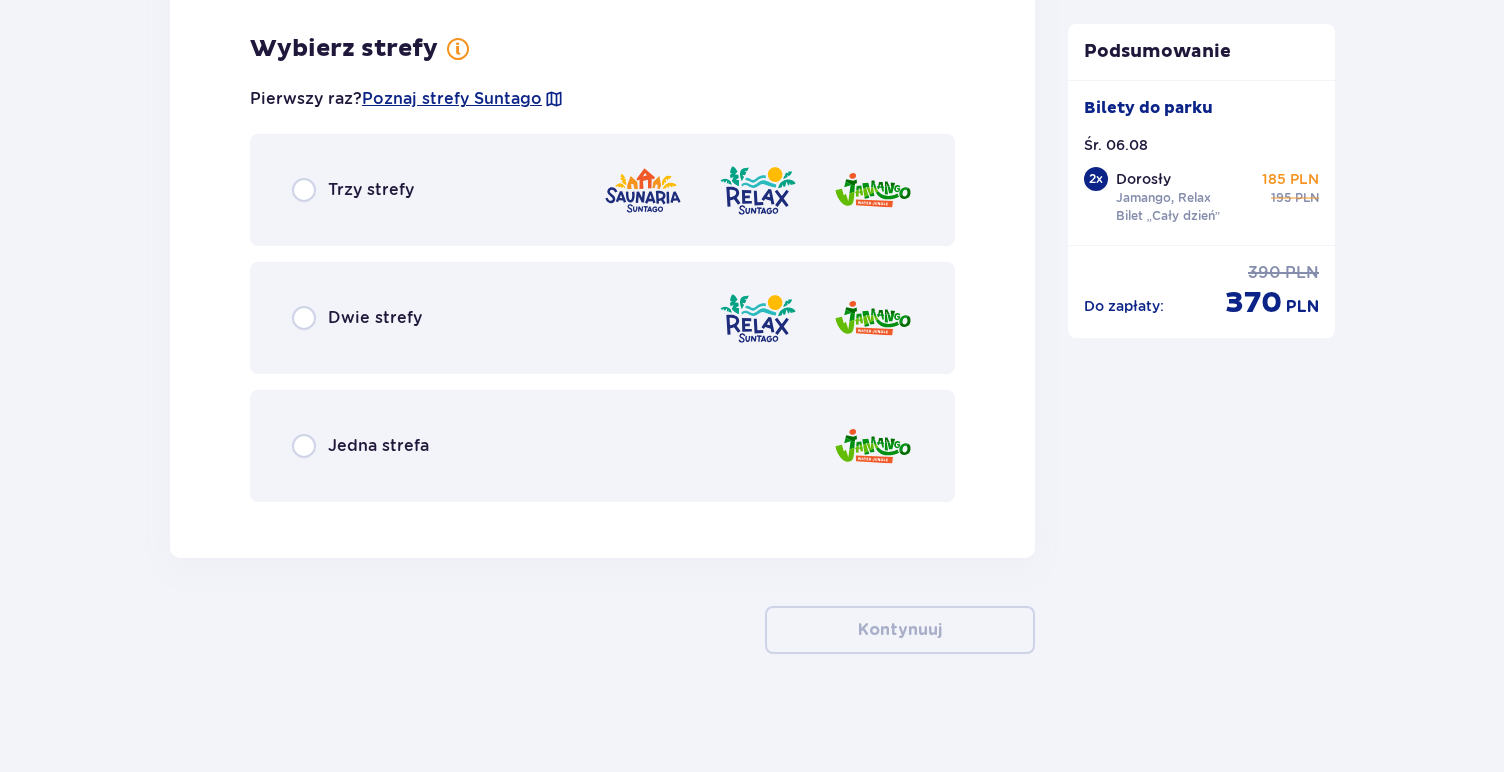 scroll, scrollTop: 4612, scrollLeft: 0, axis: vertical 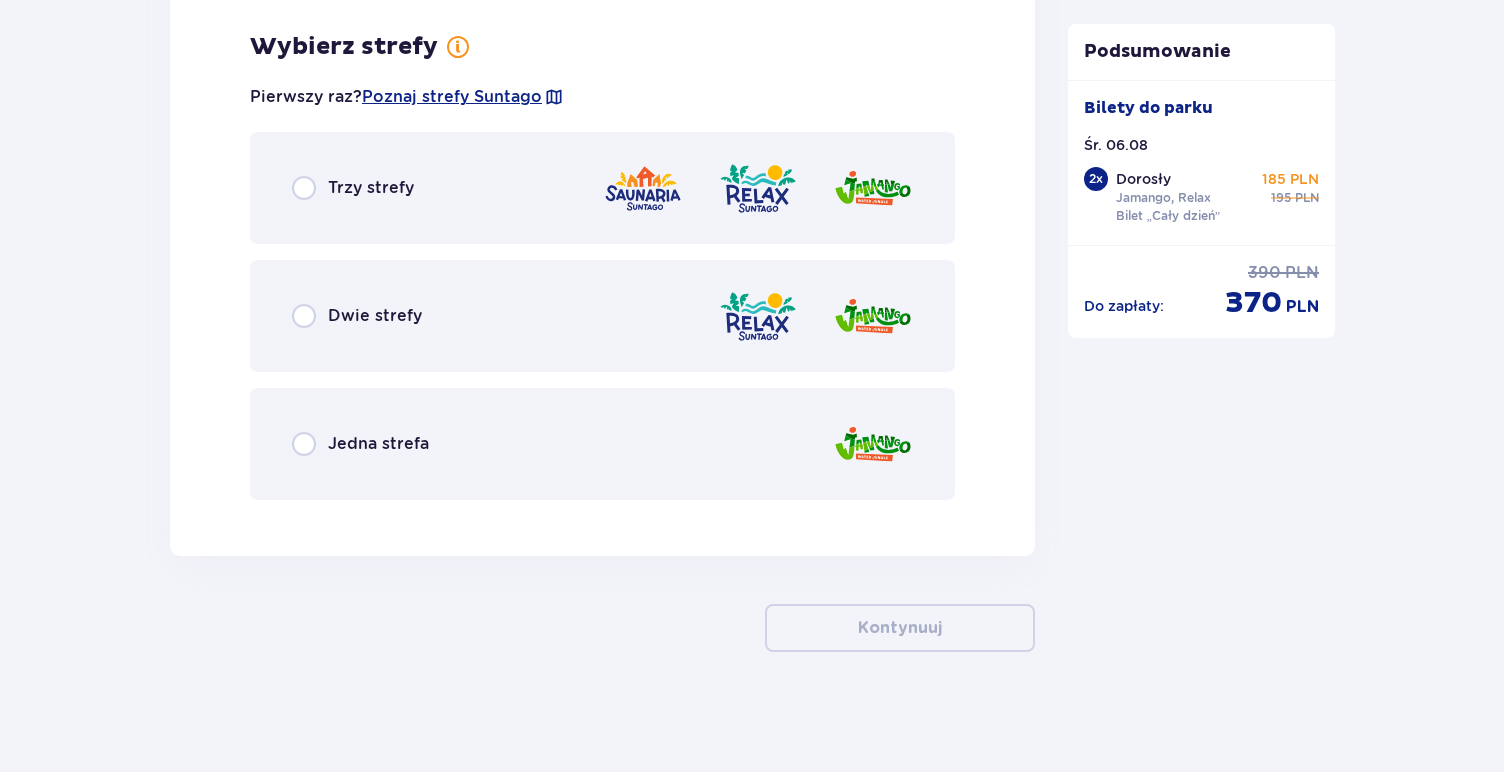 click at bounding box center (758, 316) 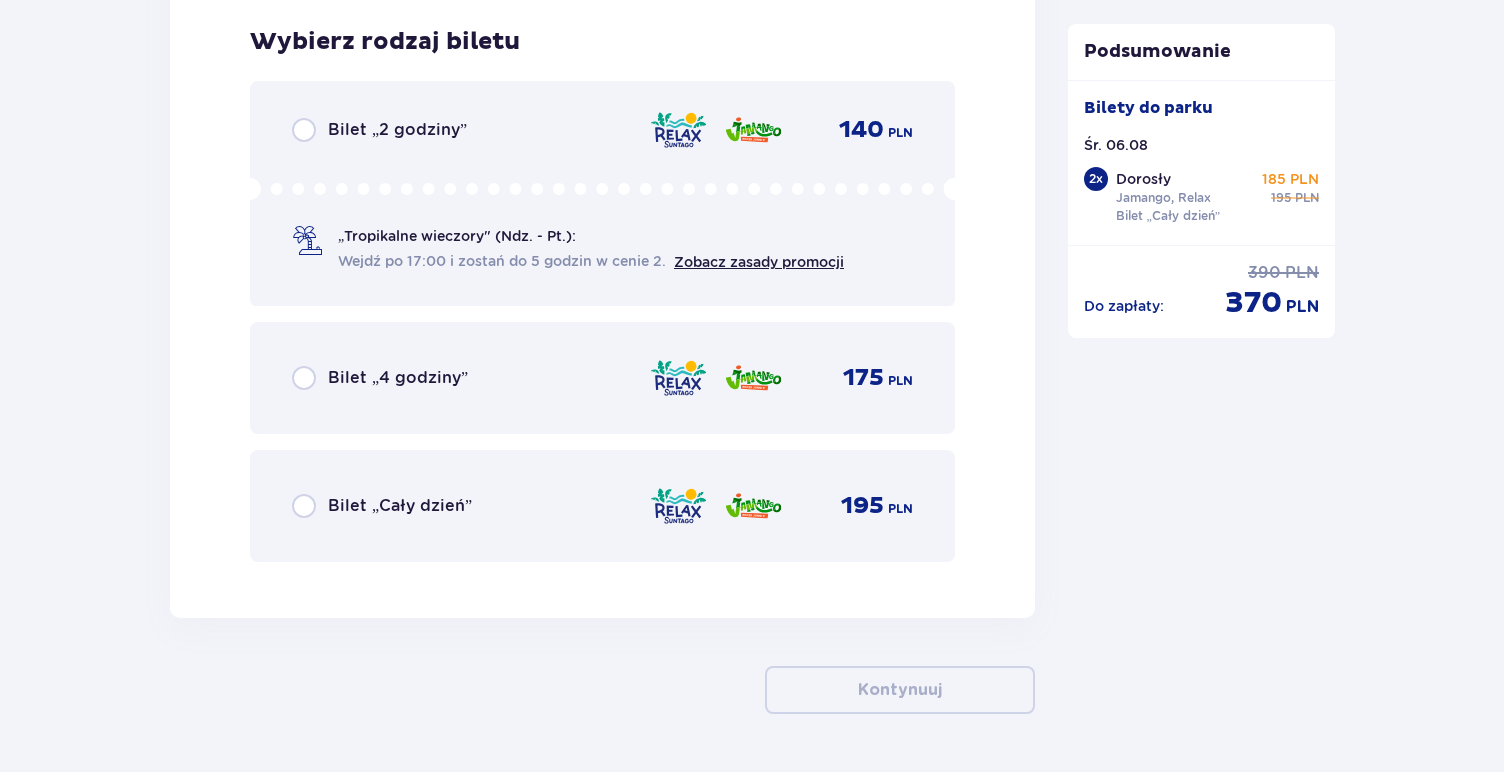 scroll, scrollTop: 5128, scrollLeft: 0, axis: vertical 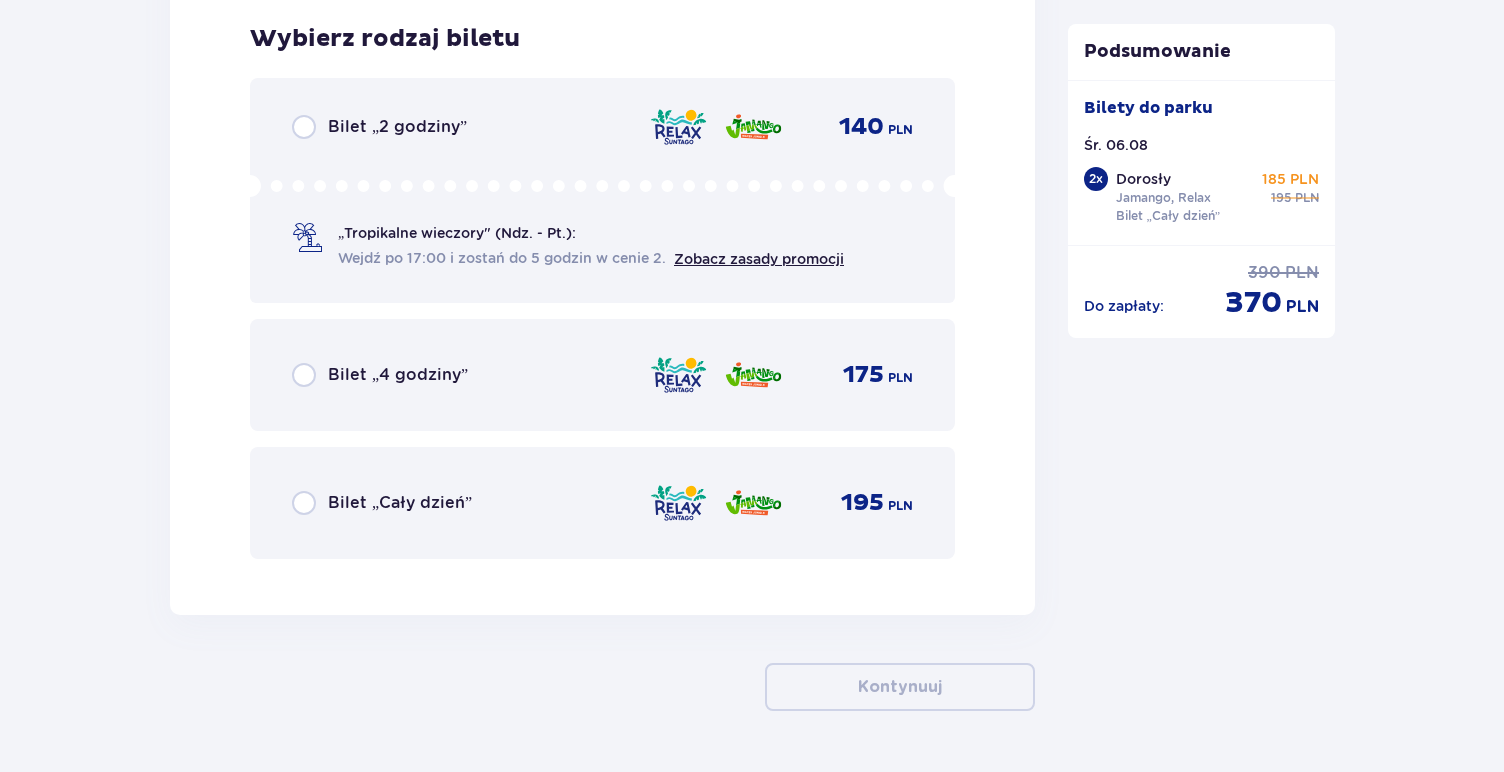 click on "Bilet „Cały dzień”" at bounding box center (400, 503) 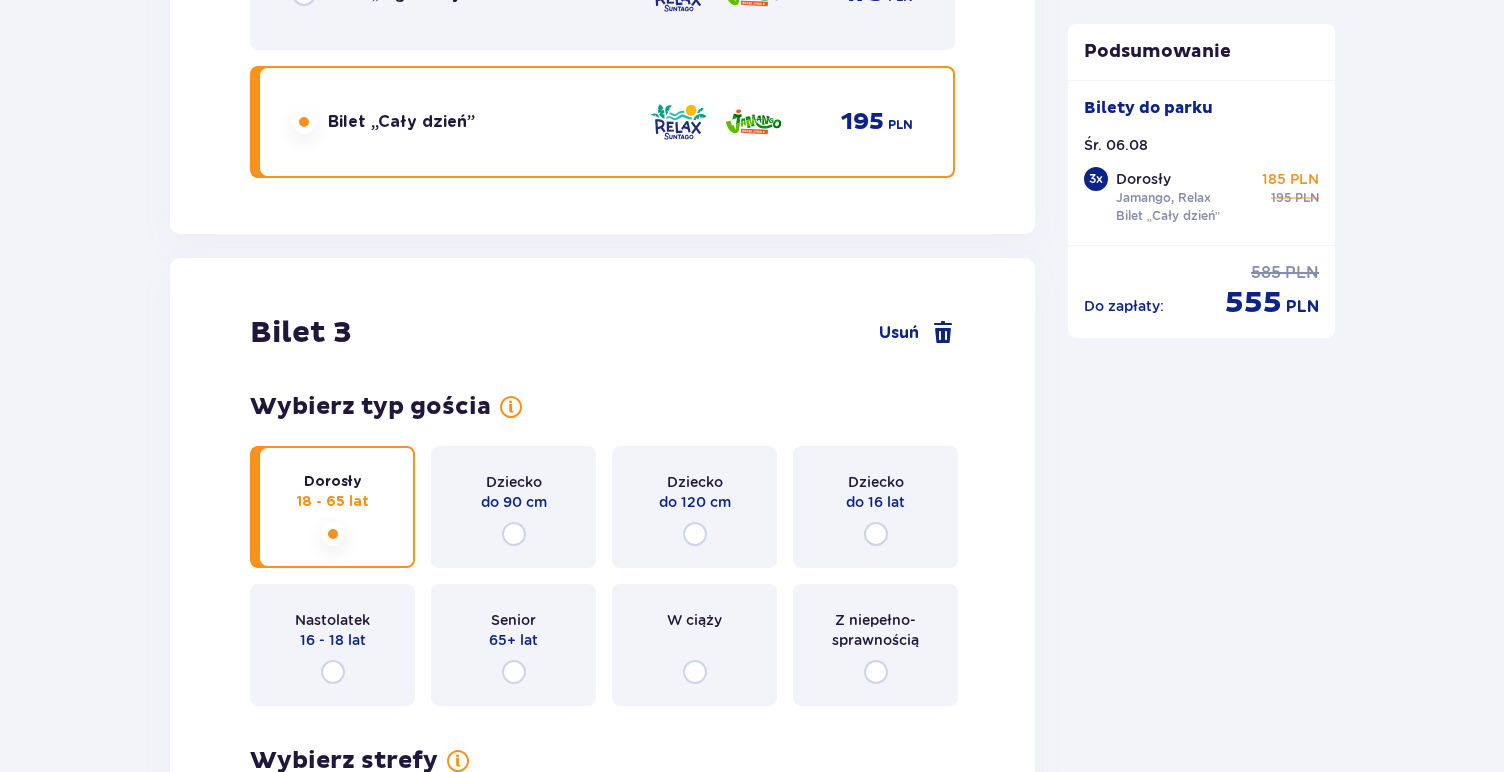 scroll, scrollTop: 5391, scrollLeft: 0, axis: vertical 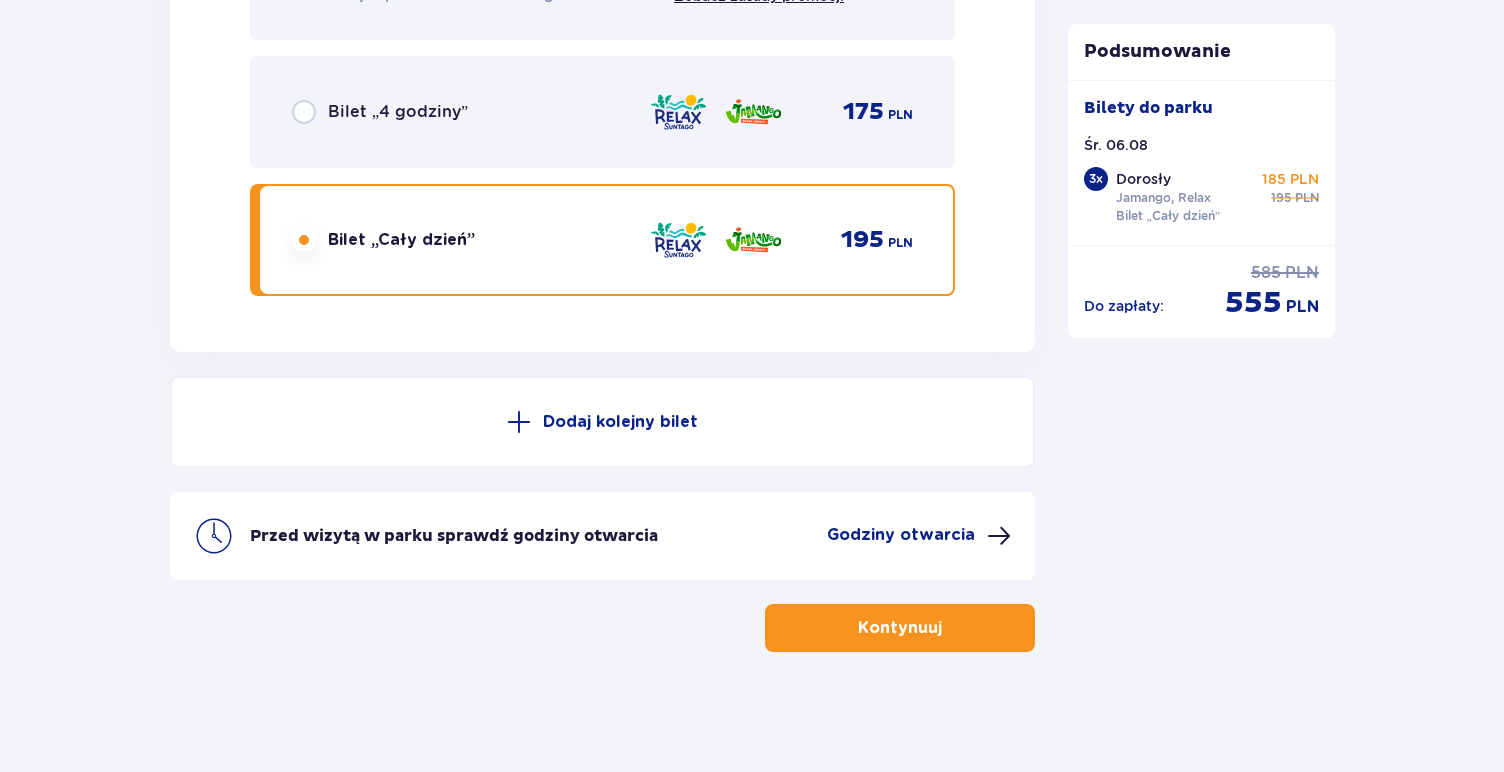 click on "Kontynuuj" at bounding box center [900, 628] 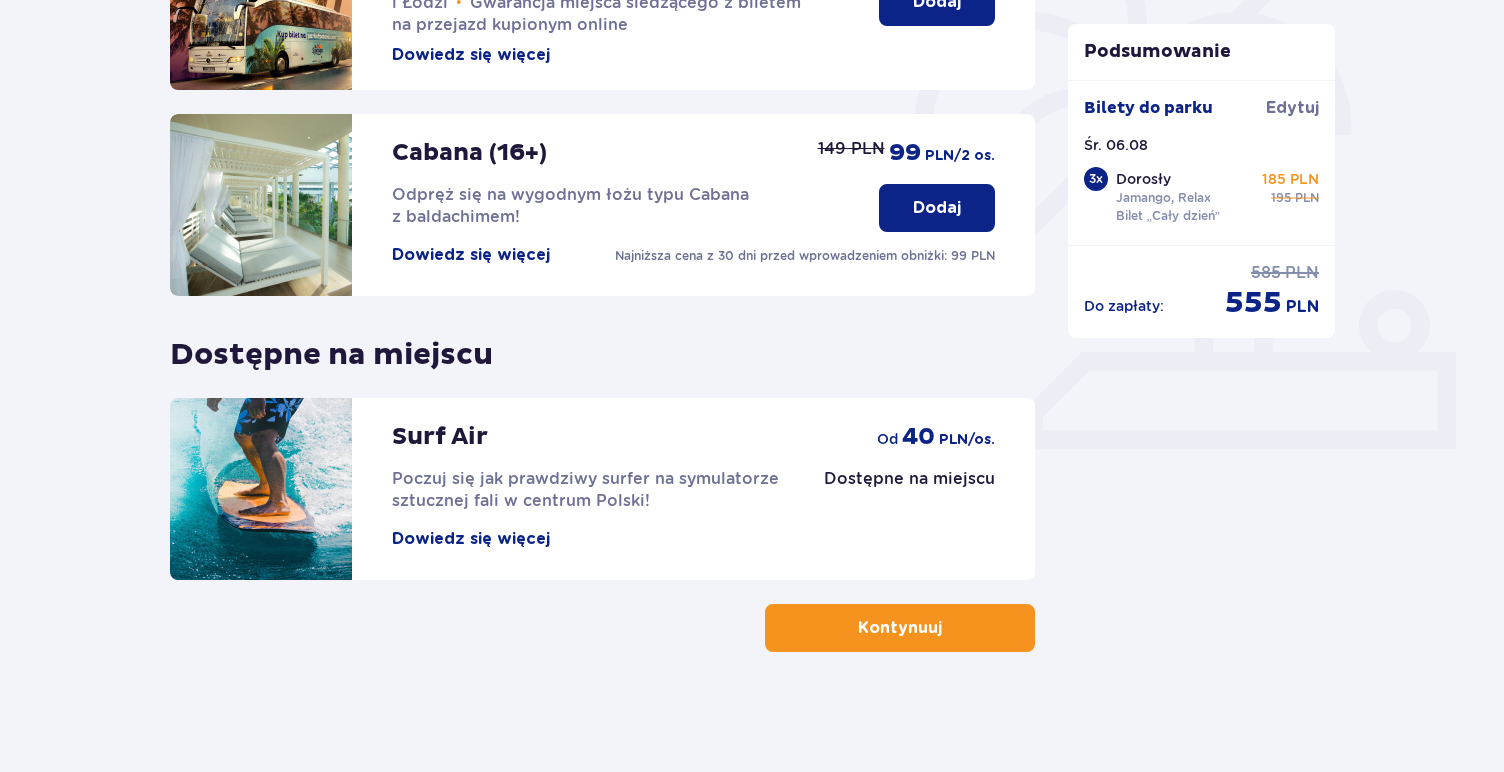 click on "Kontynuuj" at bounding box center (900, 628) 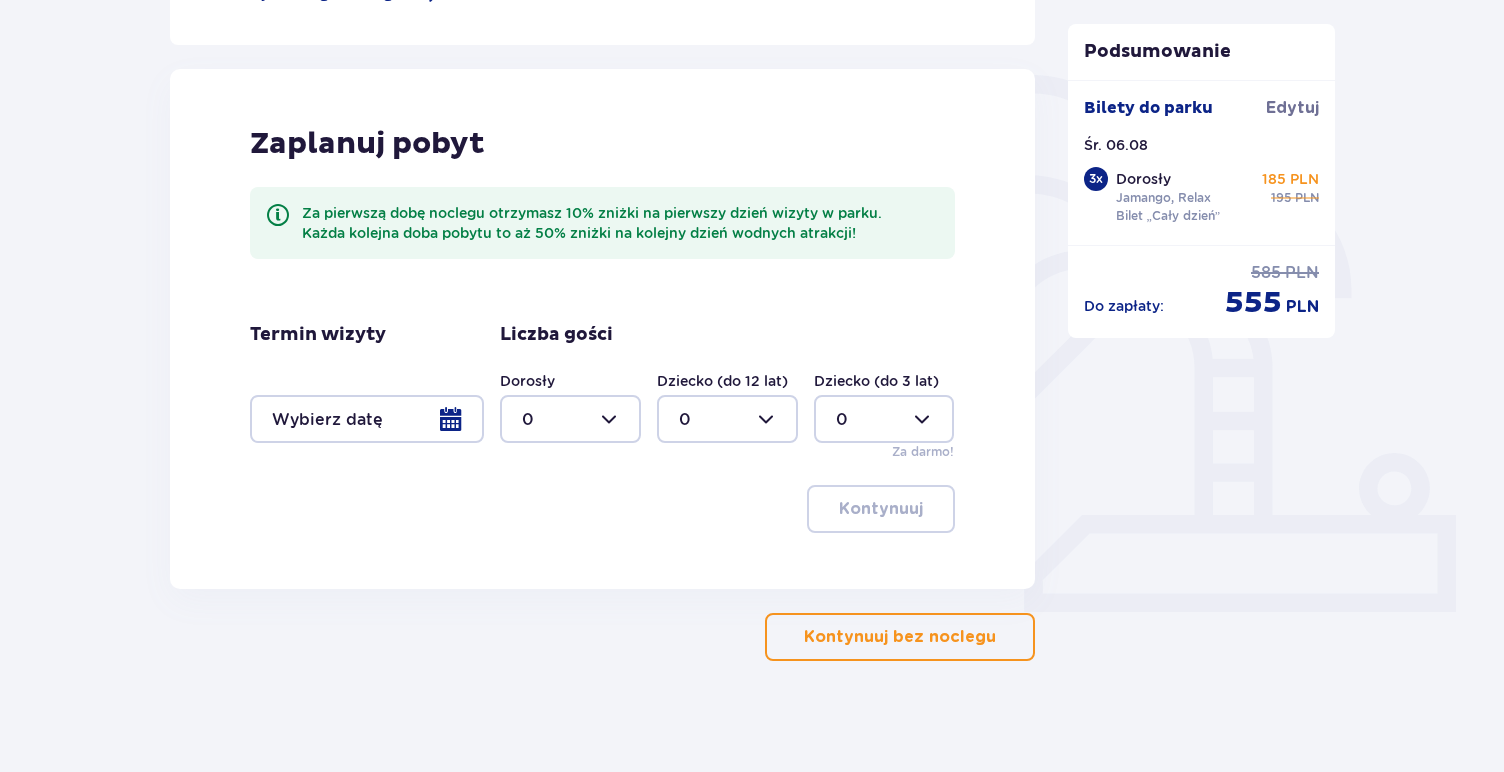 scroll, scrollTop: 430, scrollLeft: 0, axis: vertical 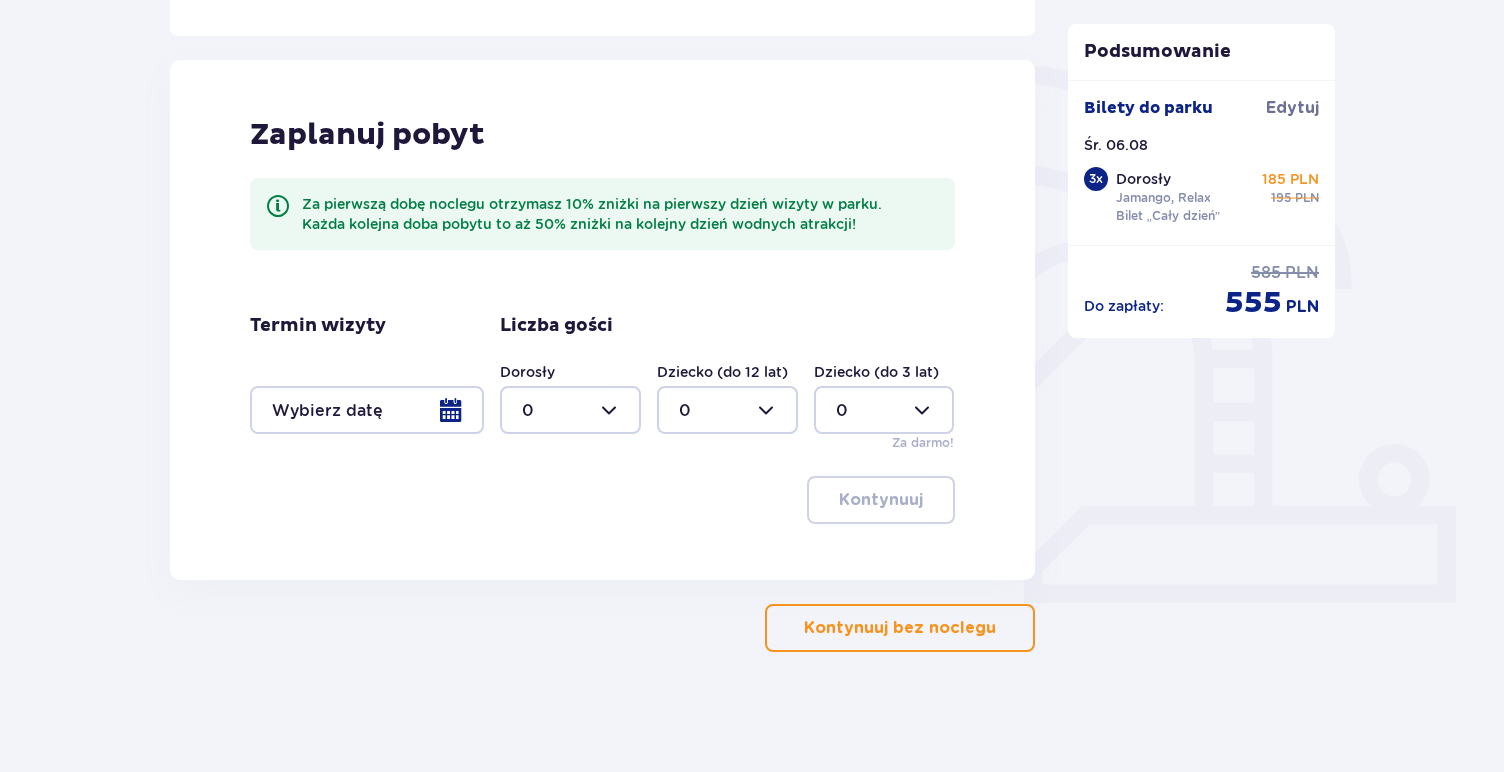 click on "Kontynuuj bez noclegu" at bounding box center [900, 628] 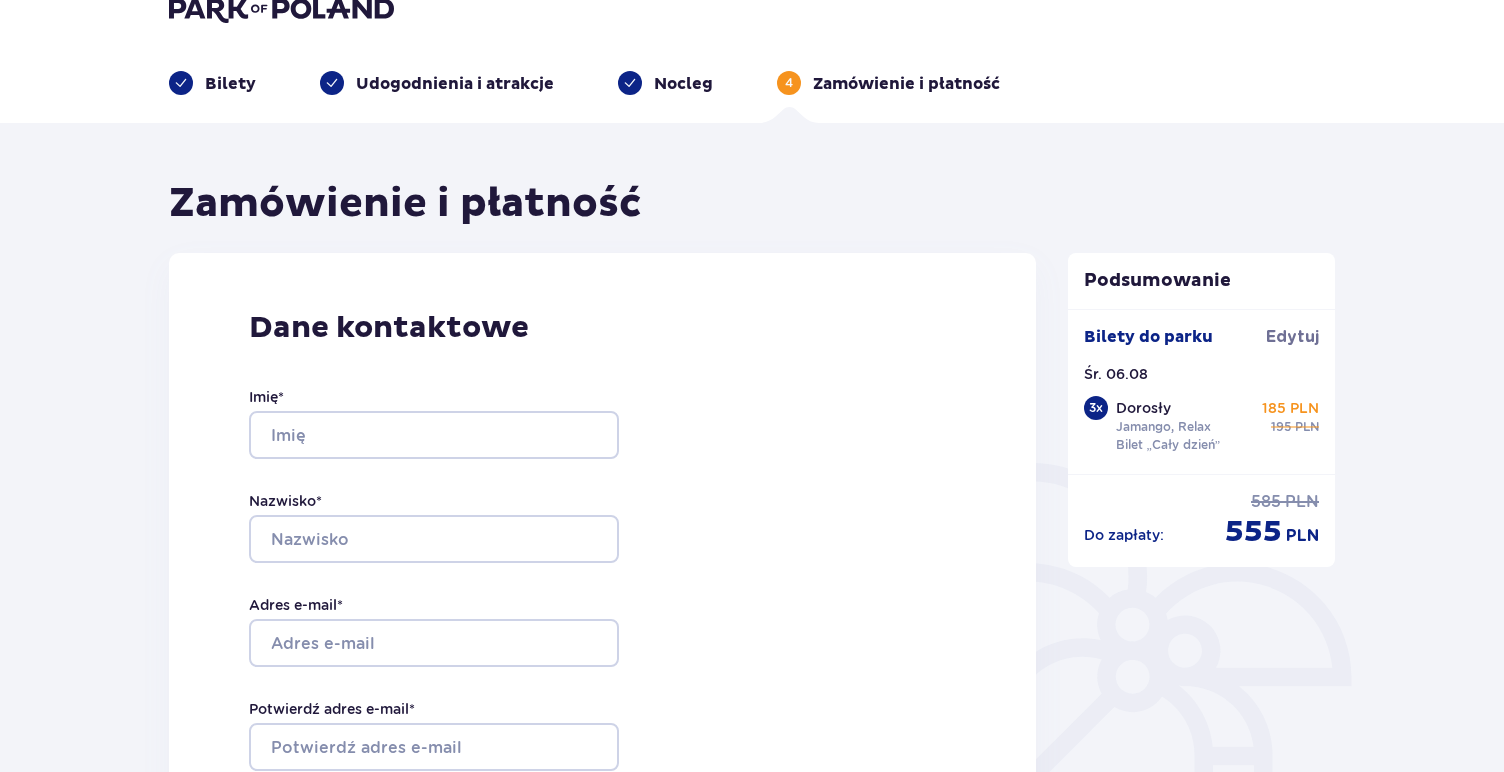 scroll, scrollTop: 0, scrollLeft: 0, axis: both 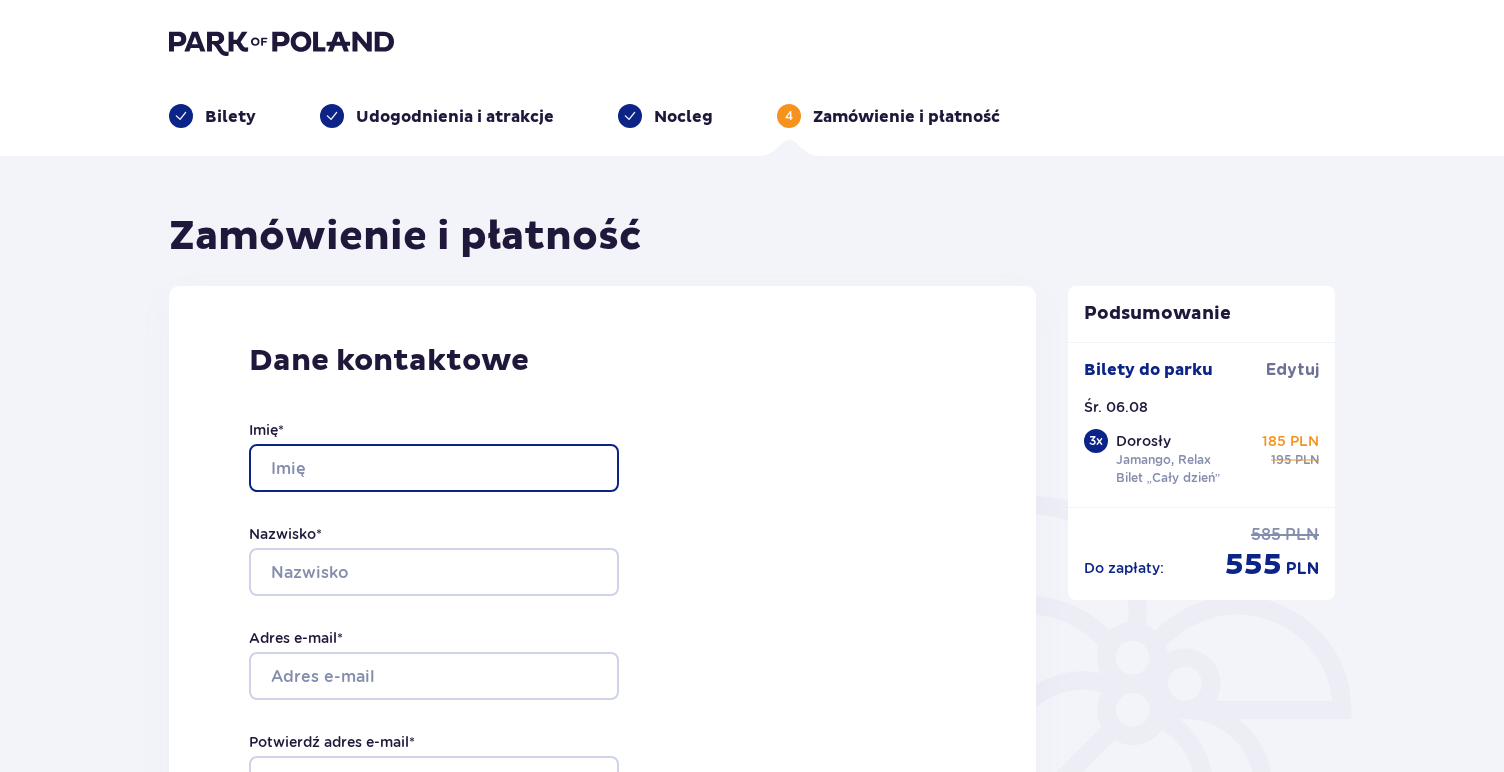 click on "Imię *" at bounding box center [434, 468] 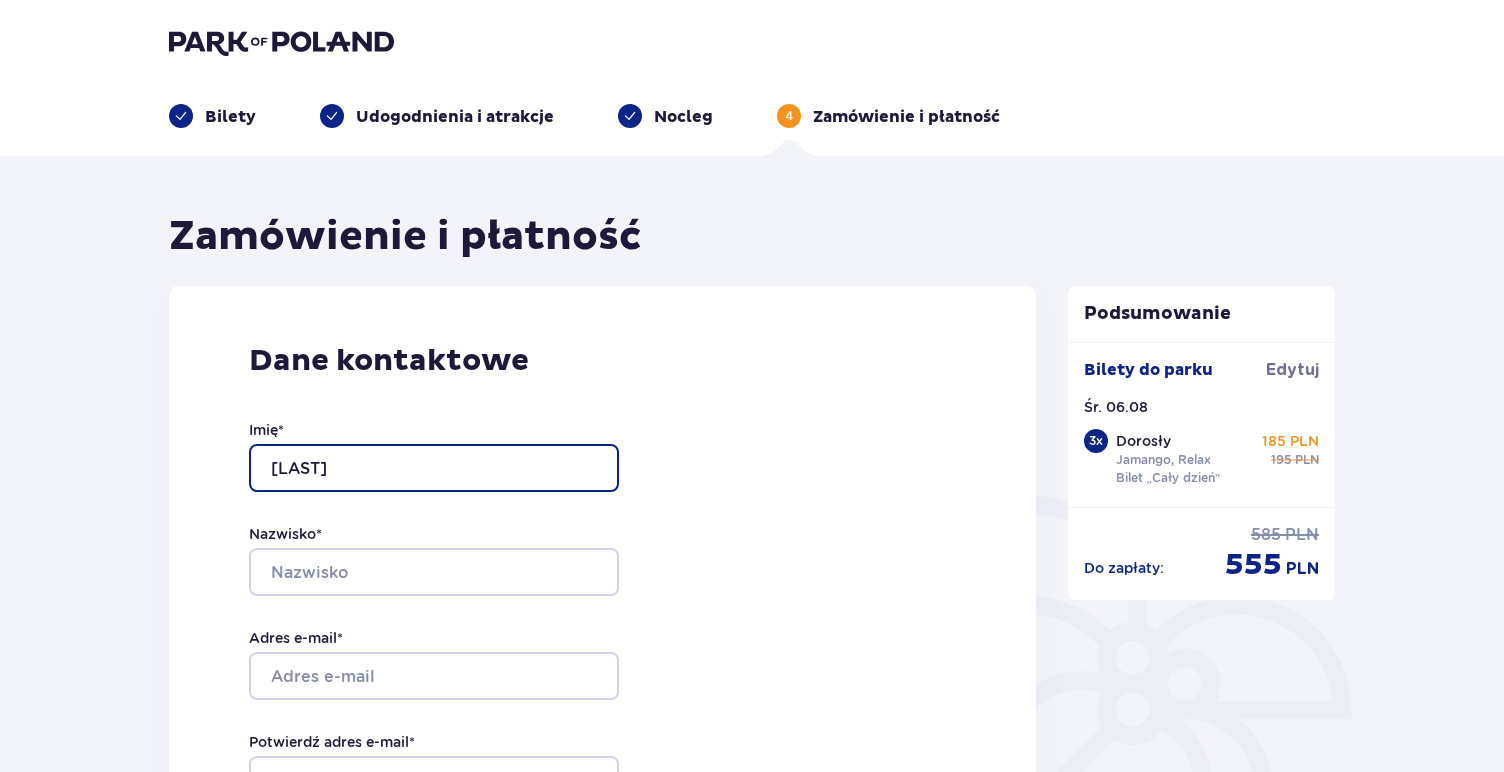 type on "Bogdan" 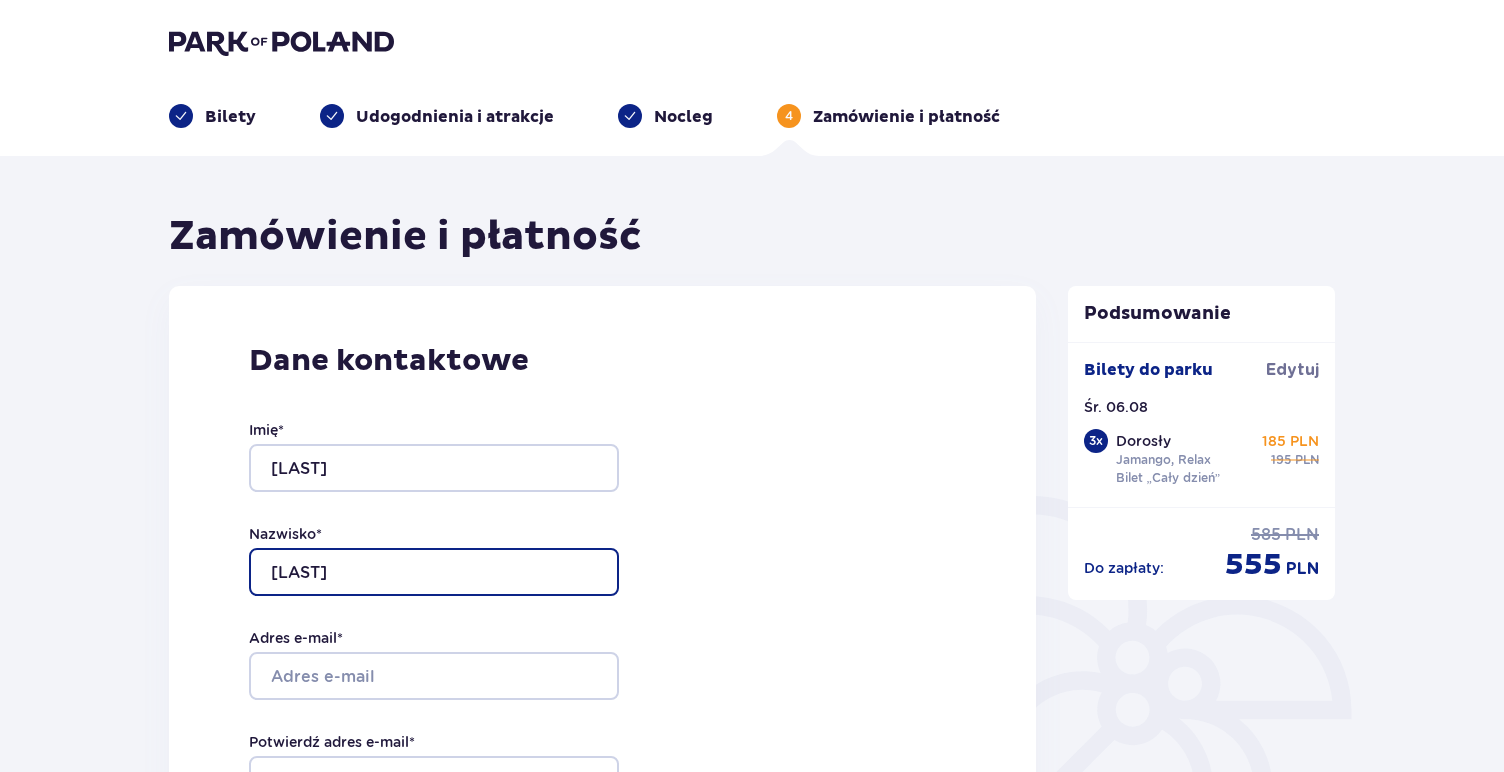 type on "Boberski" 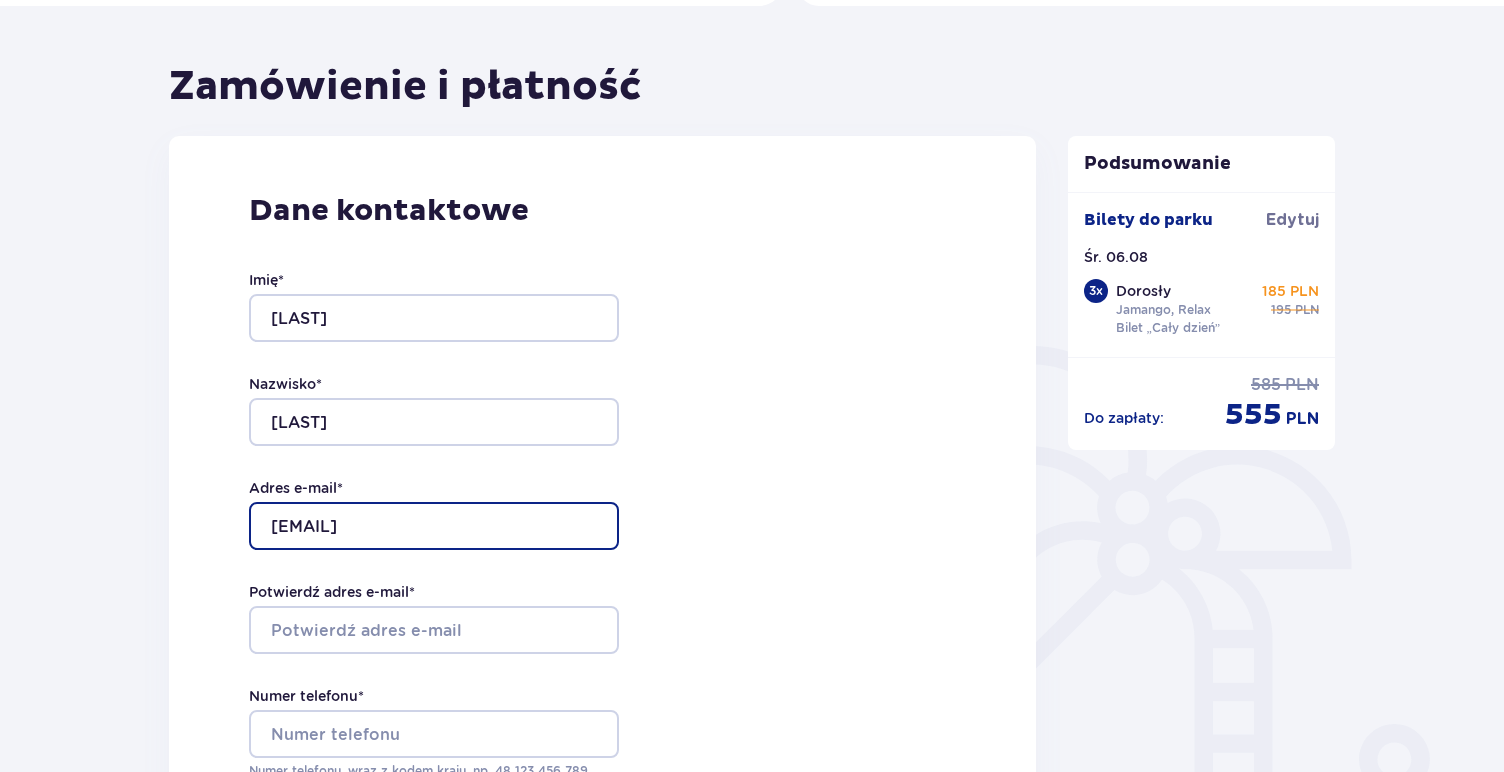 scroll, scrollTop: 151, scrollLeft: 0, axis: vertical 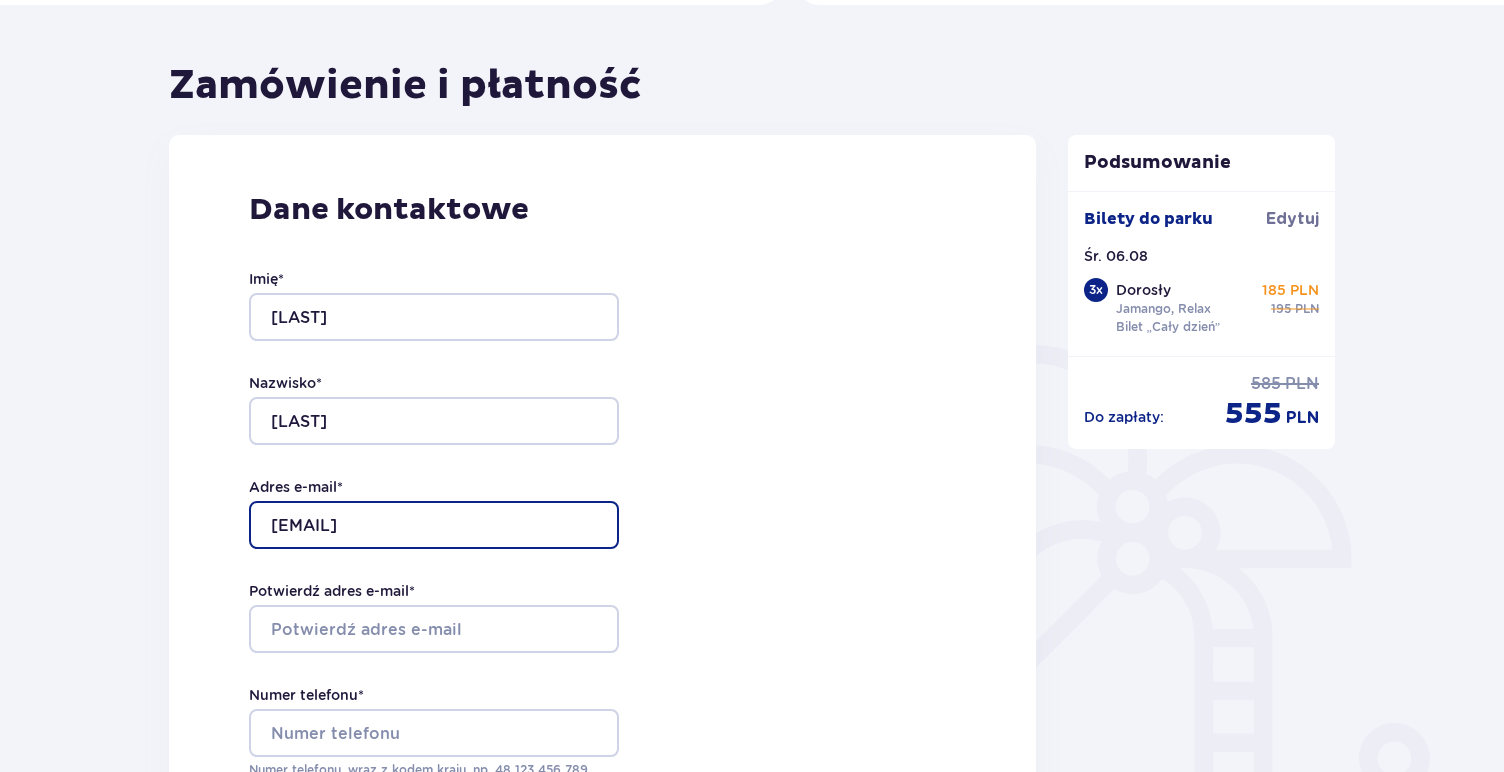type on "boberskyibohdan@gmail.com" 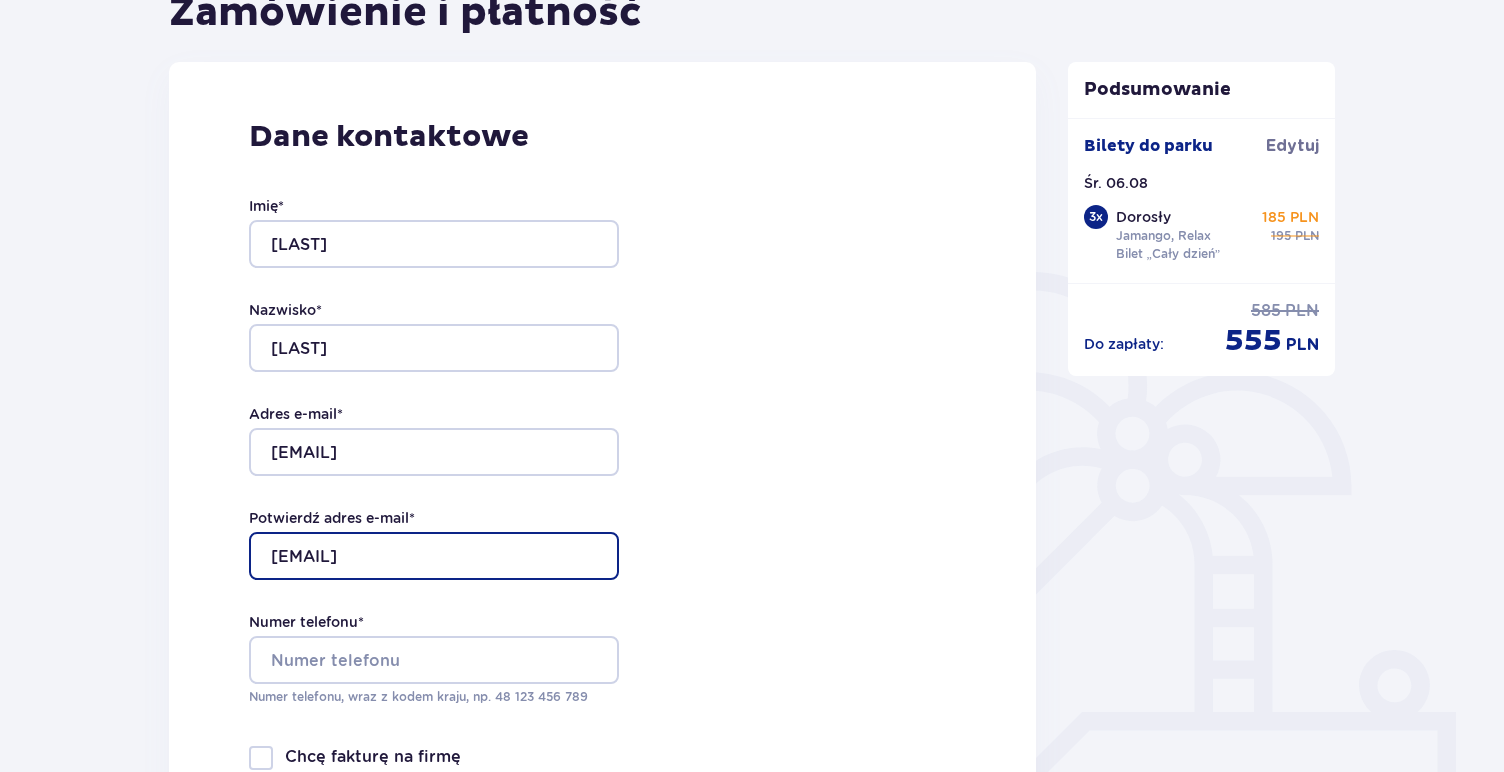 scroll, scrollTop: 227, scrollLeft: 0, axis: vertical 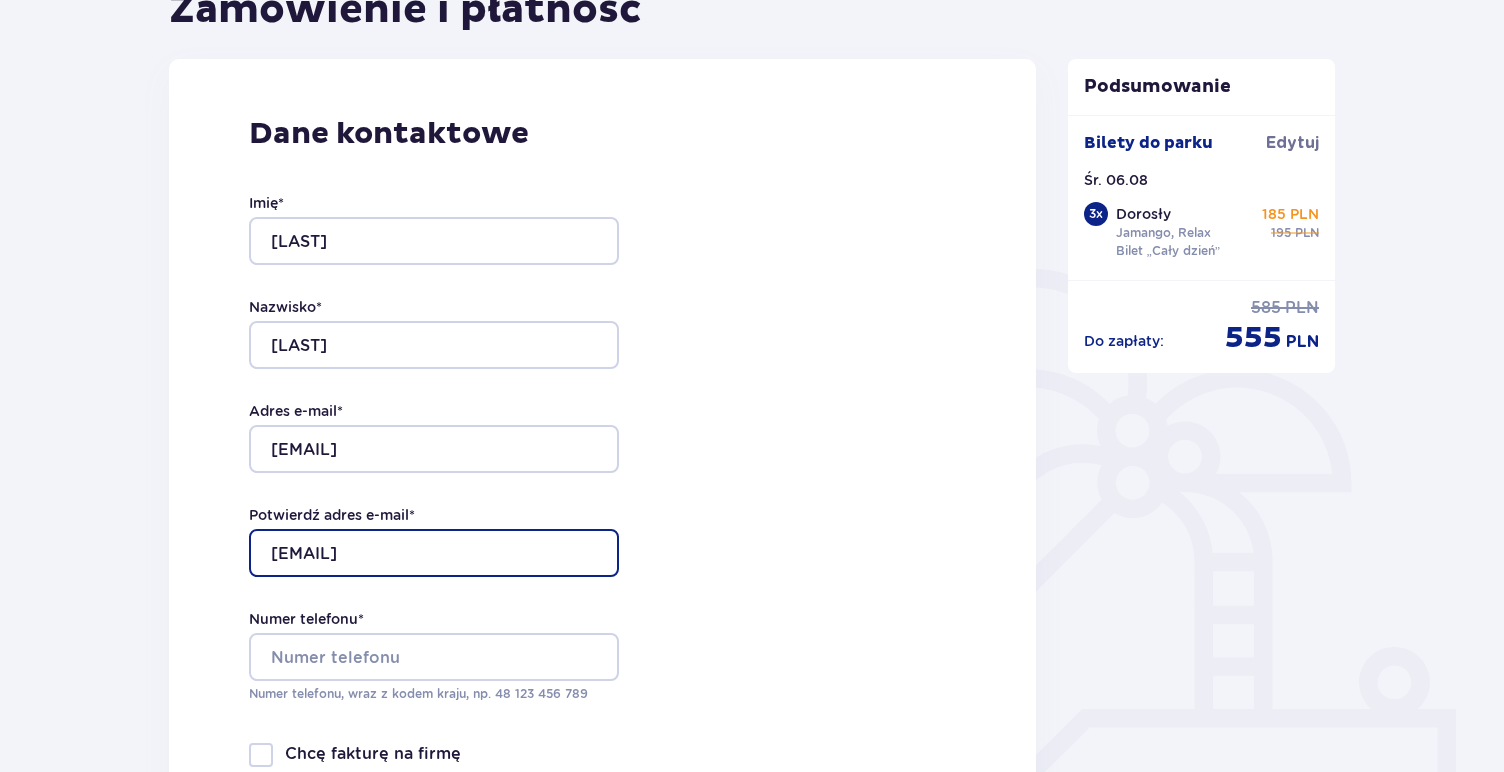 type on "boberskyibohdan@gmail.com" 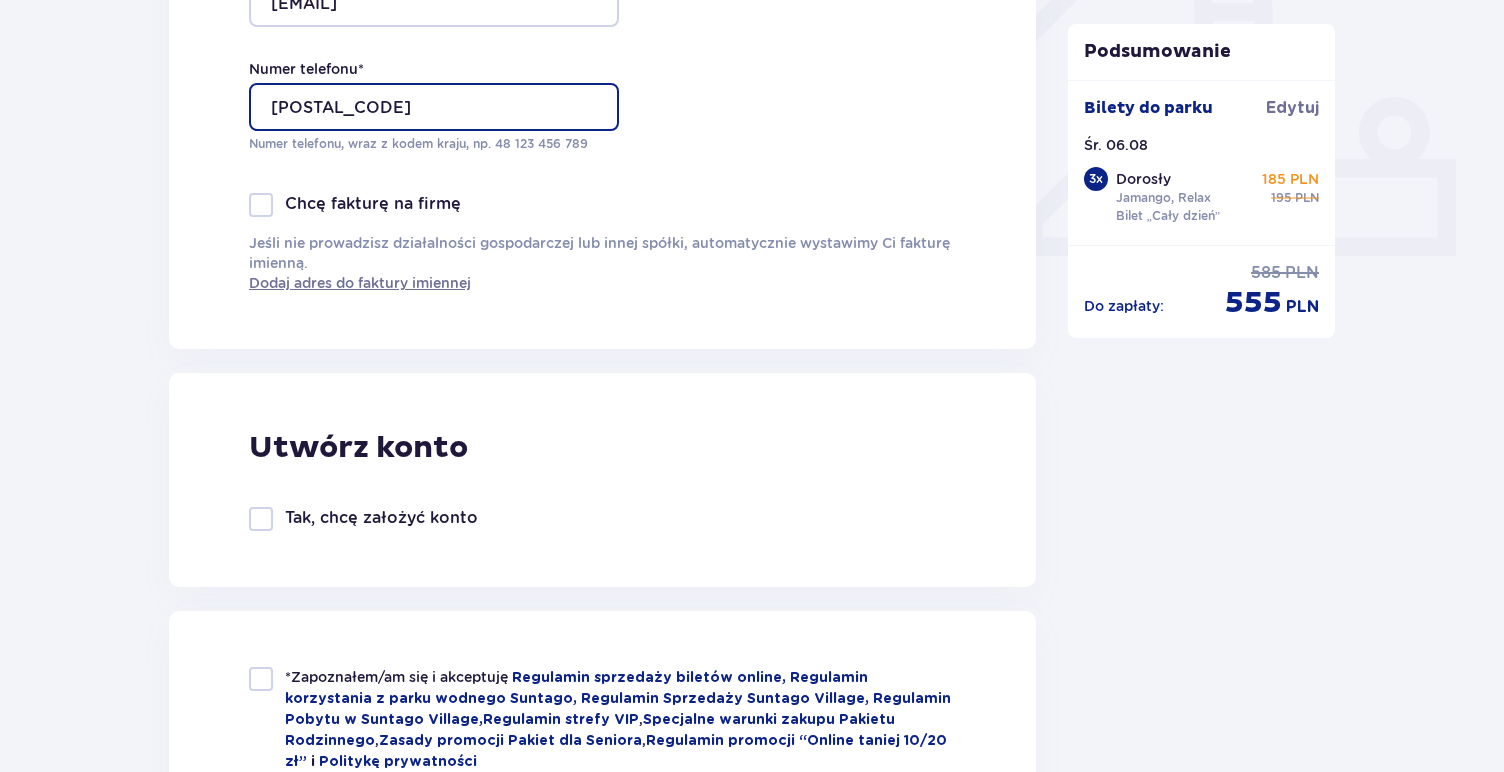 scroll, scrollTop: 785, scrollLeft: 0, axis: vertical 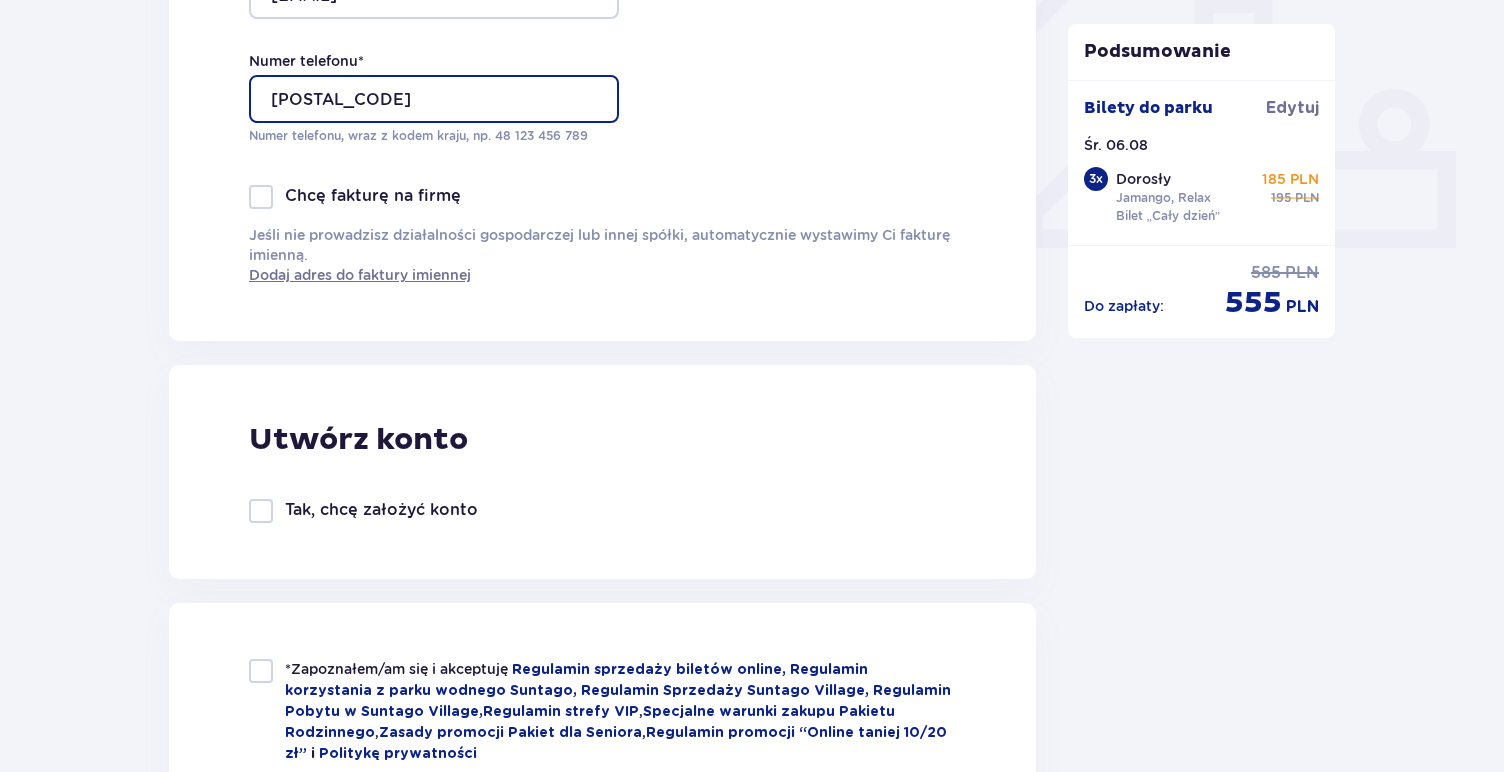 type on "720764124" 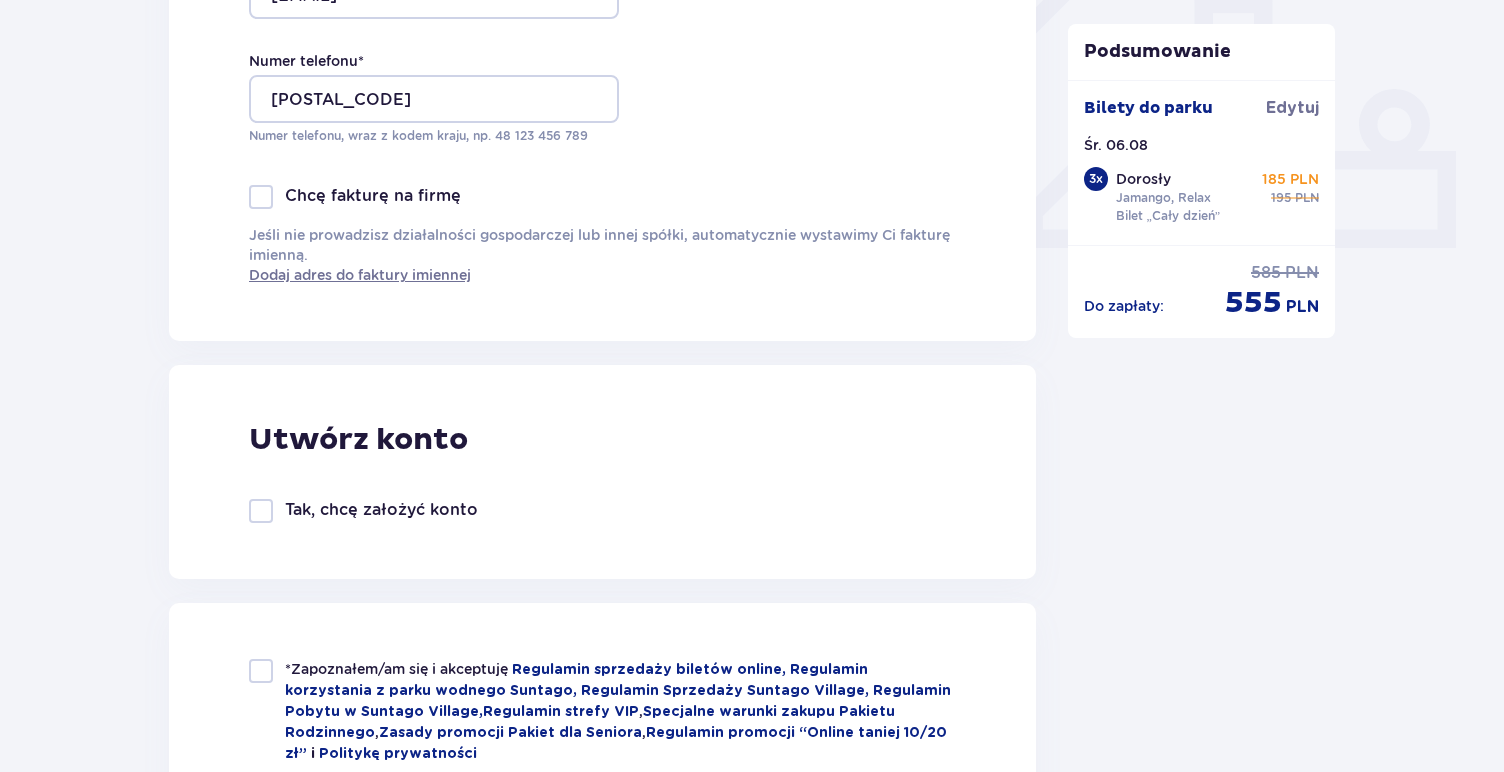click at bounding box center [261, 511] 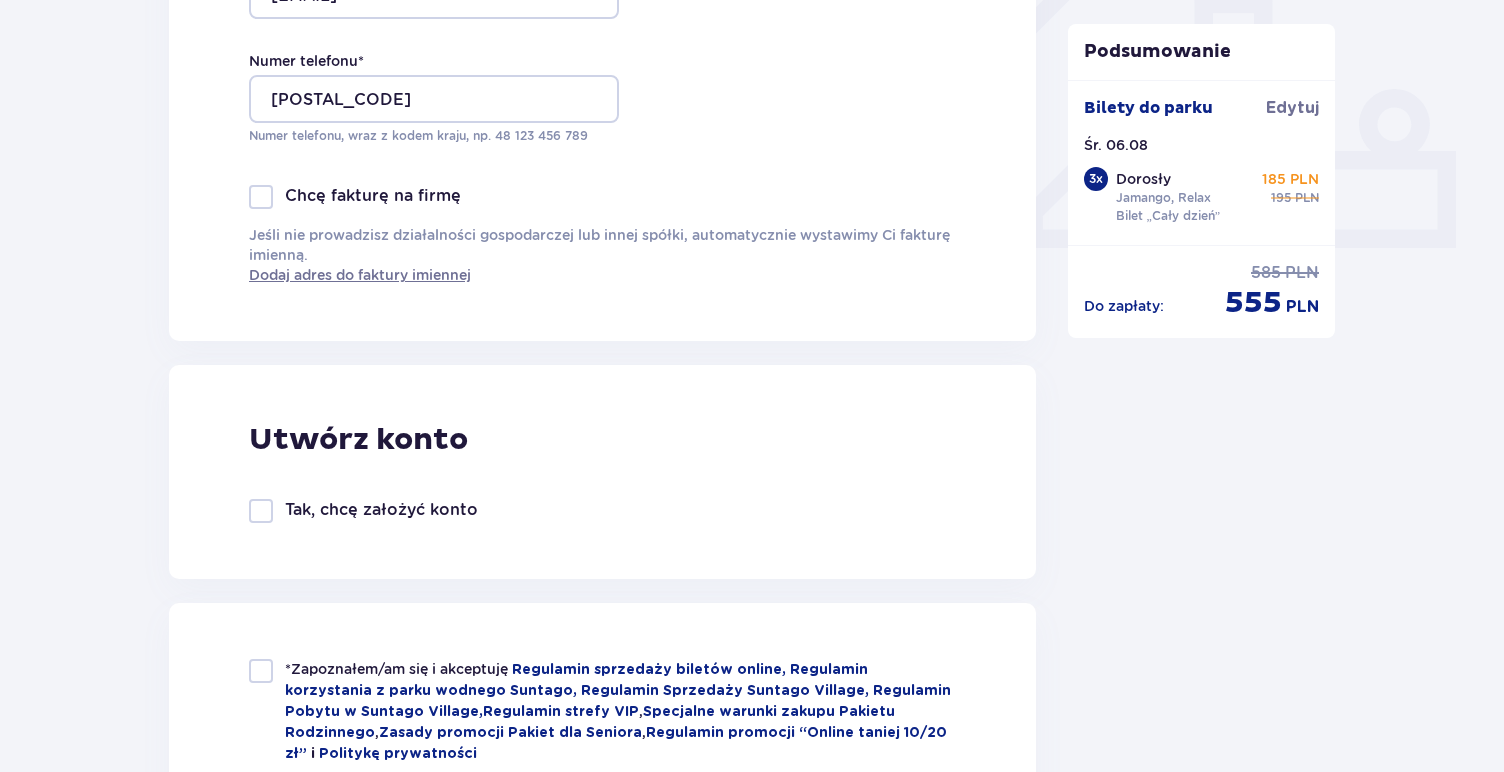 checkbox on "true" 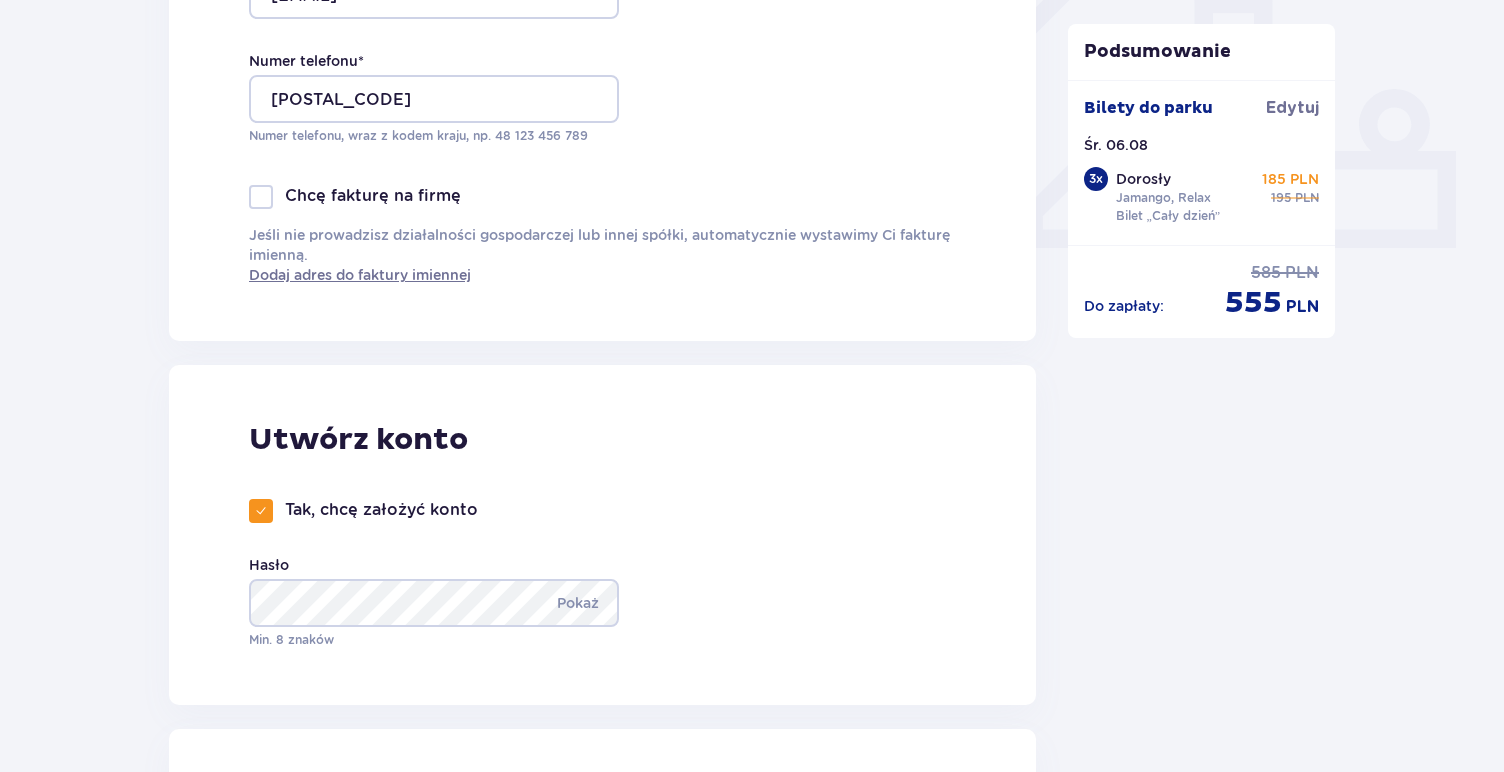 click on "Utwórz konto Tak, chcę założyć konto Hasło Pokaż Min. 8 znaków" at bounding box center [602, 535] 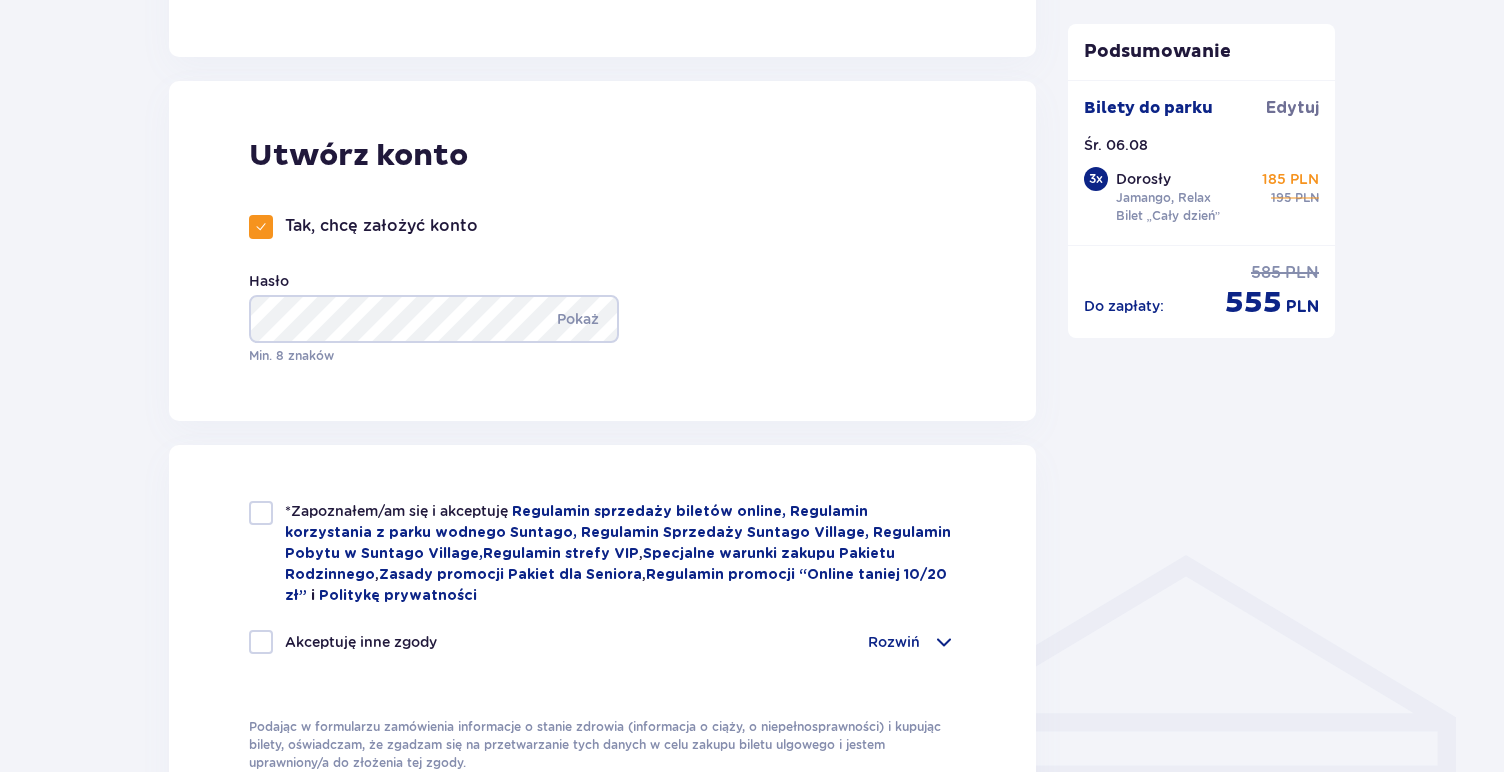 scroll, scrollTop: 1070, scrollLeft: 0, axis: vertical 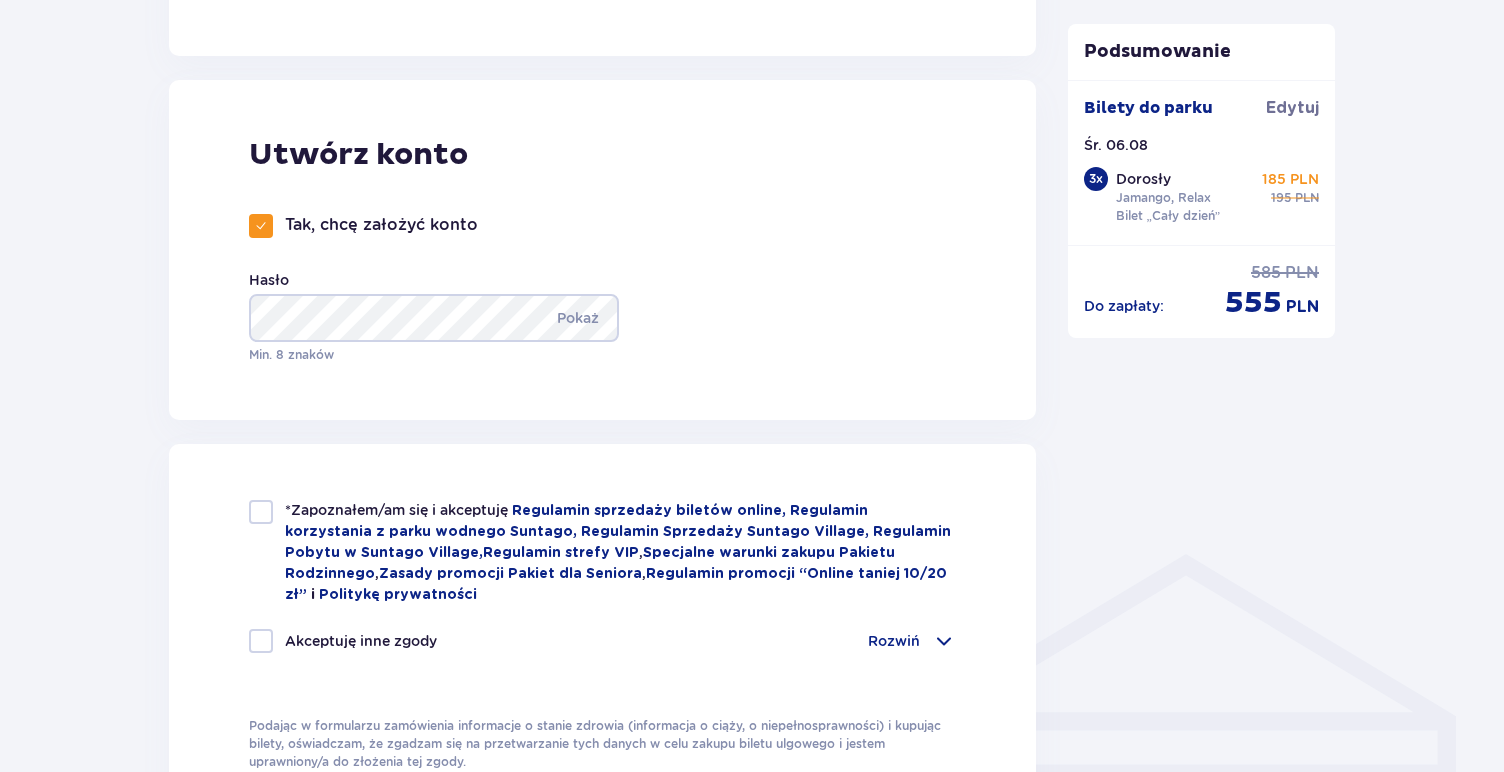 click at bounding box center [261, 512] 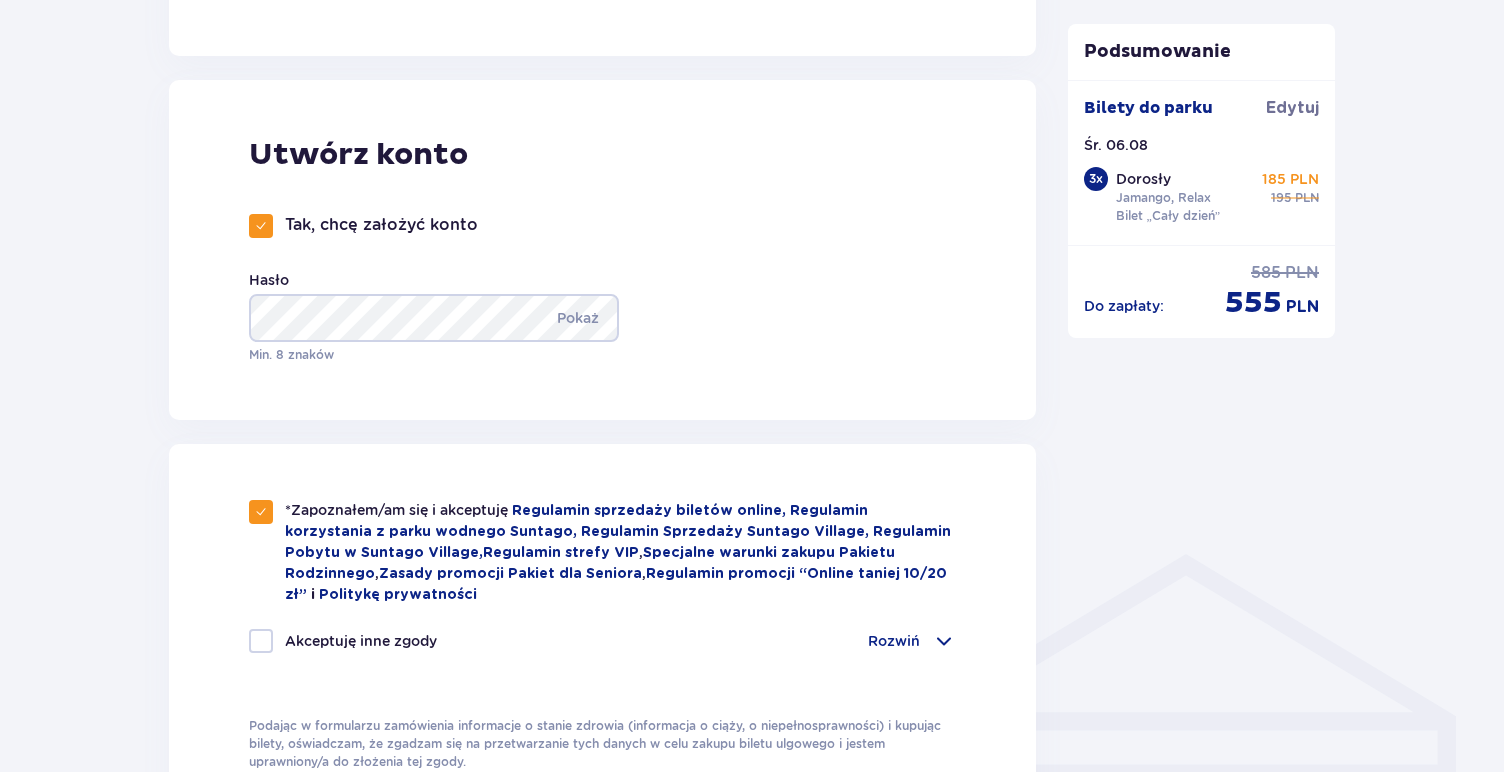 click at bounding box center [261, 641] 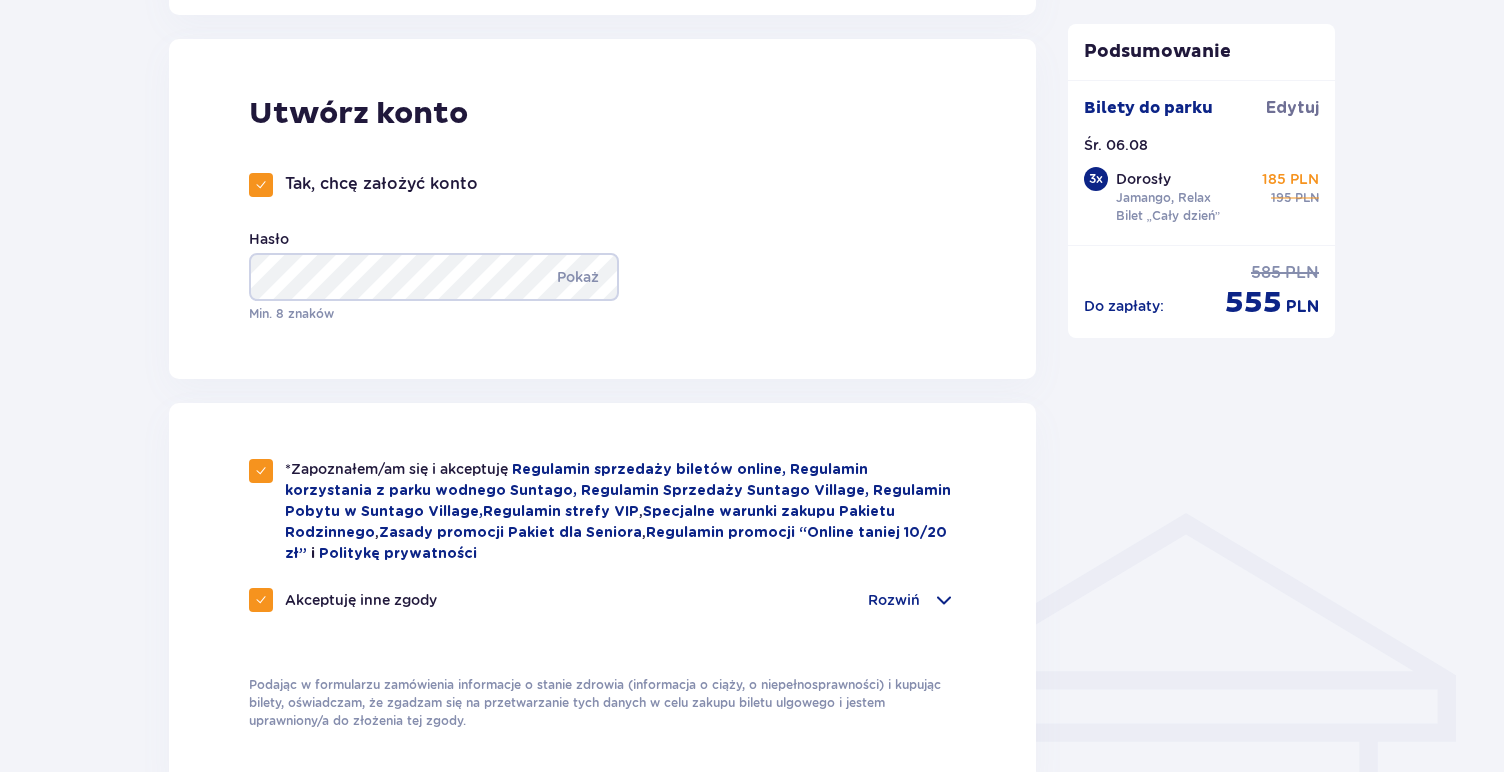 scroll, scrollTop: 1117, scrollLeft: 0, axis: vertical 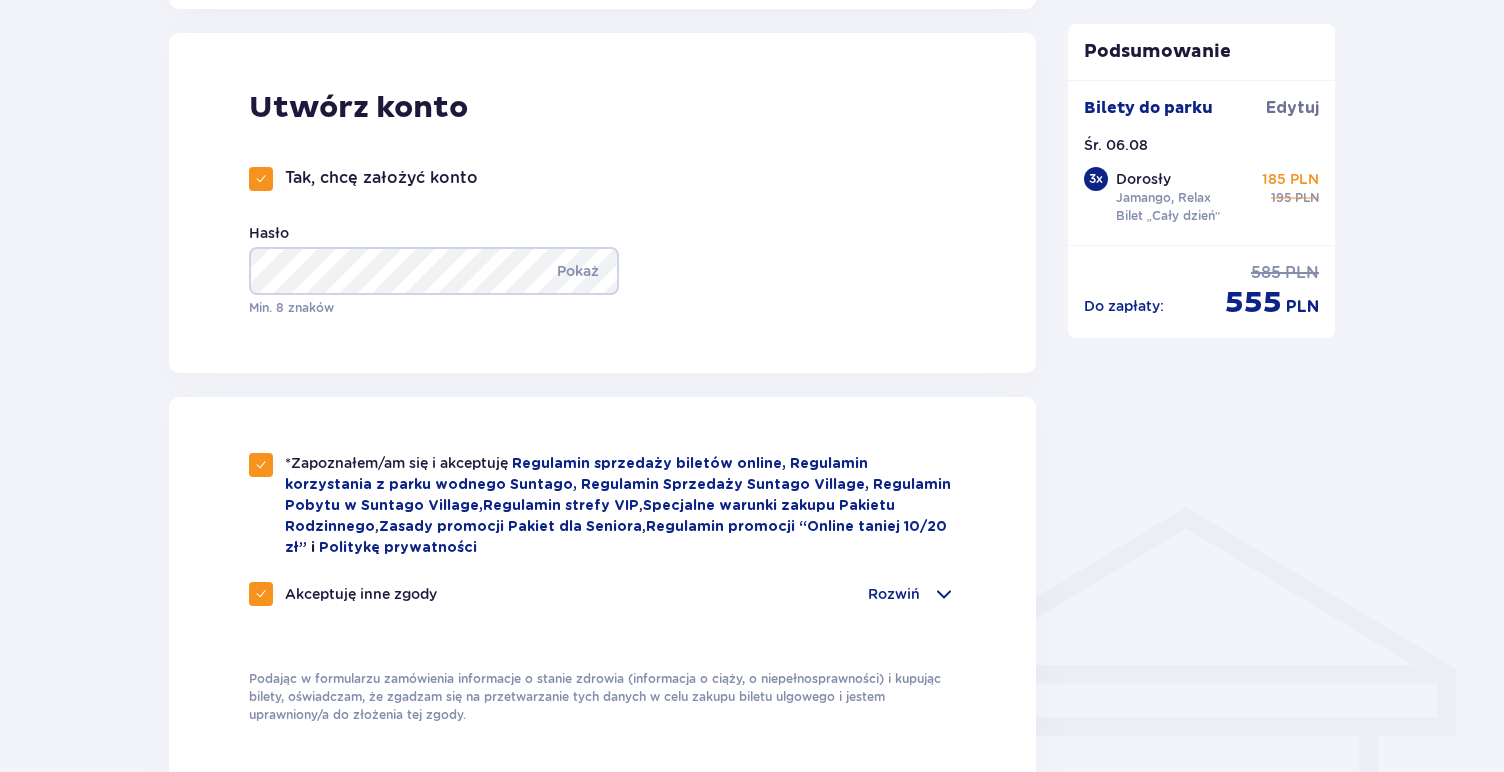 click at bounding box center (261, 594) 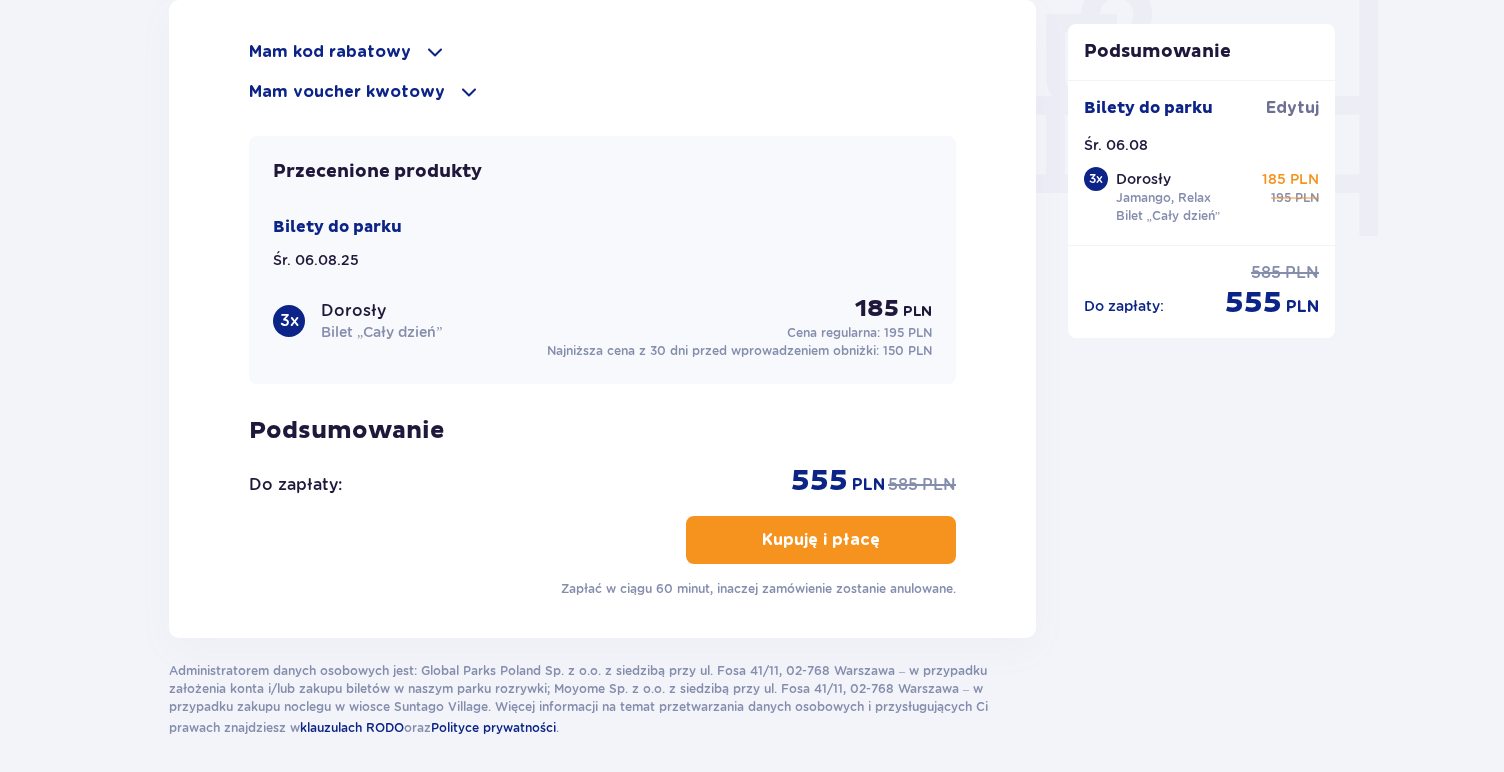 scroll, scrollTop: 1925, scrollLeft: 0, axis: vertical 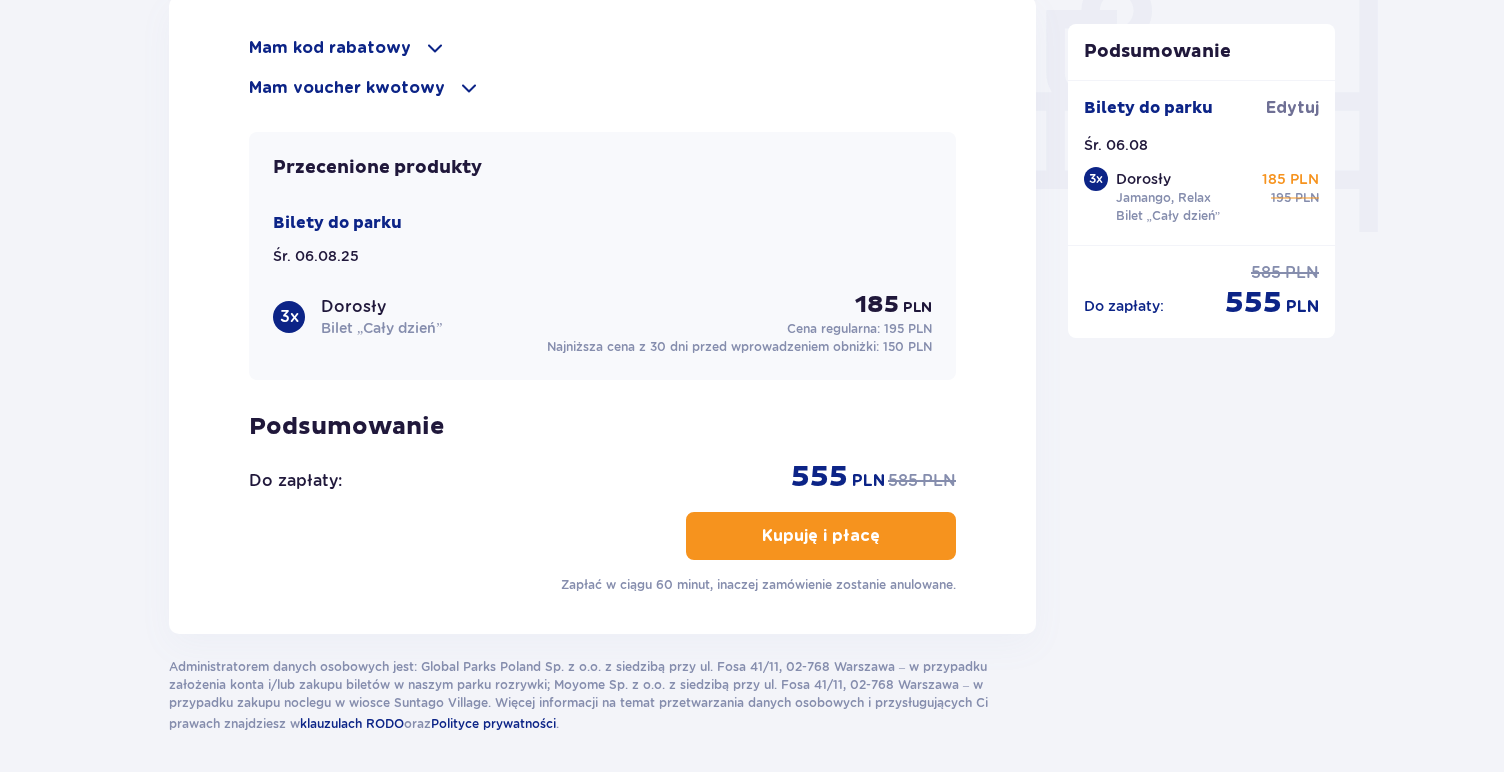 click on "Kupuję i płacę" at bounding box center [821, 536] 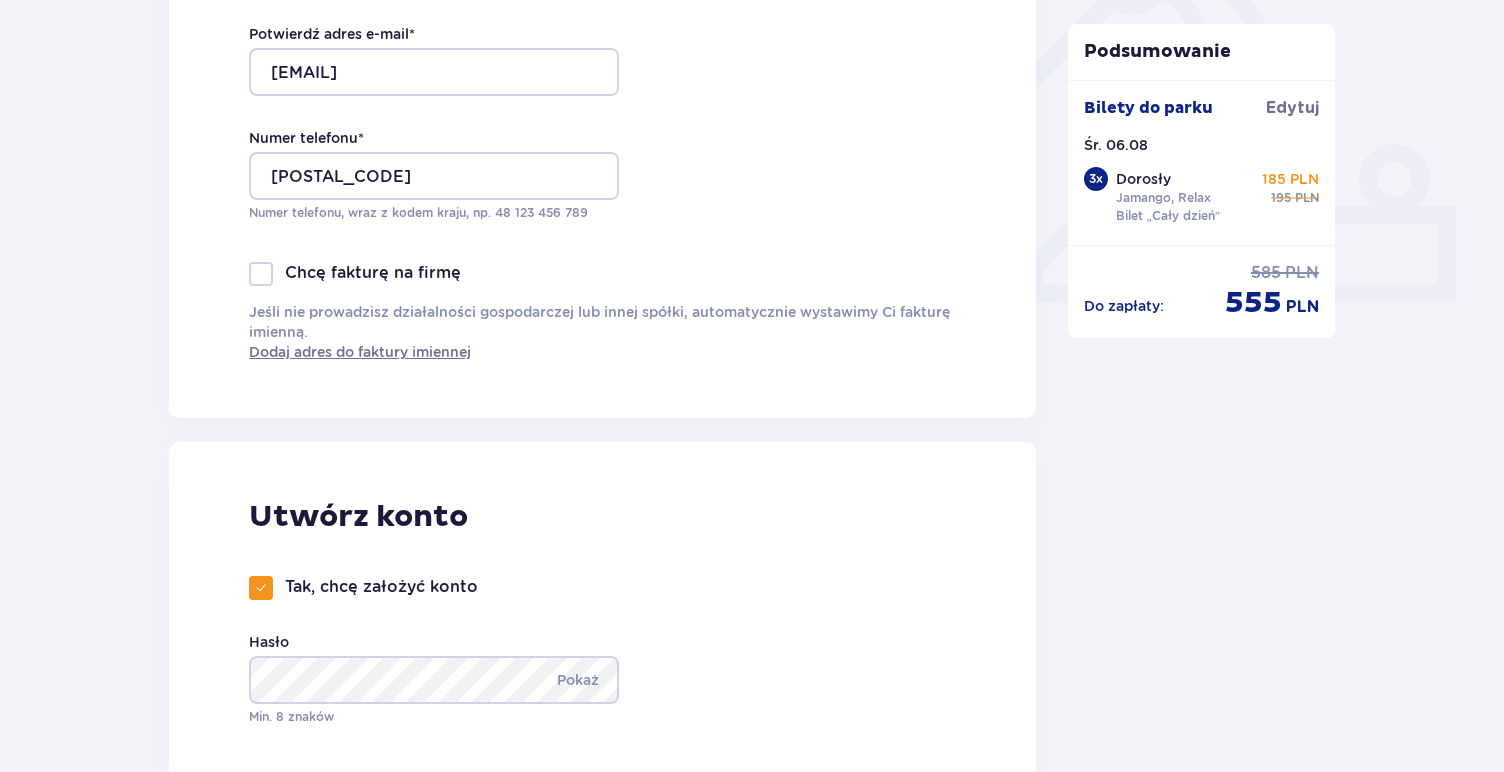 scroll, scrollTop: 734, scrollLeft: 0, axis: vertical 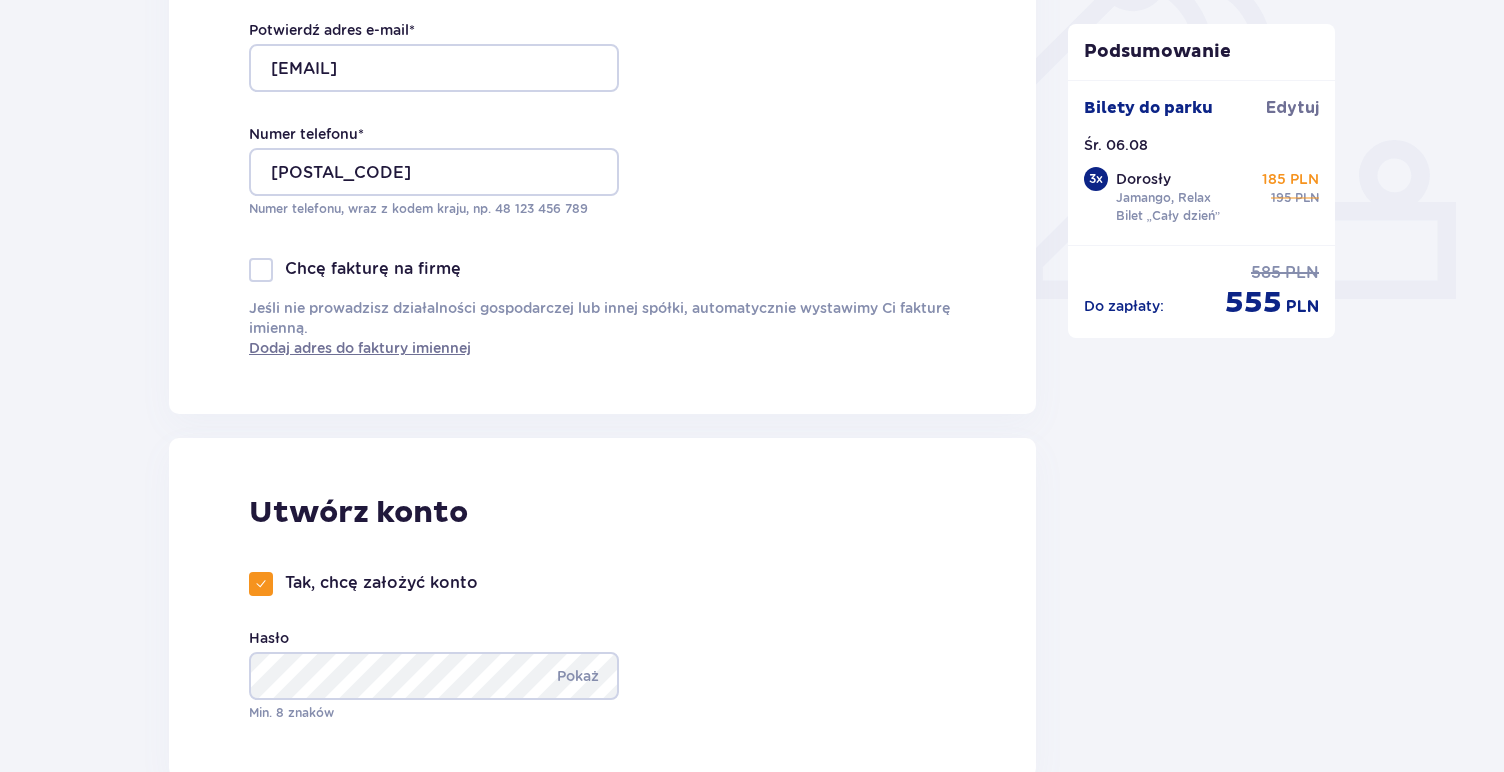 click at bounding box center [261, 584] 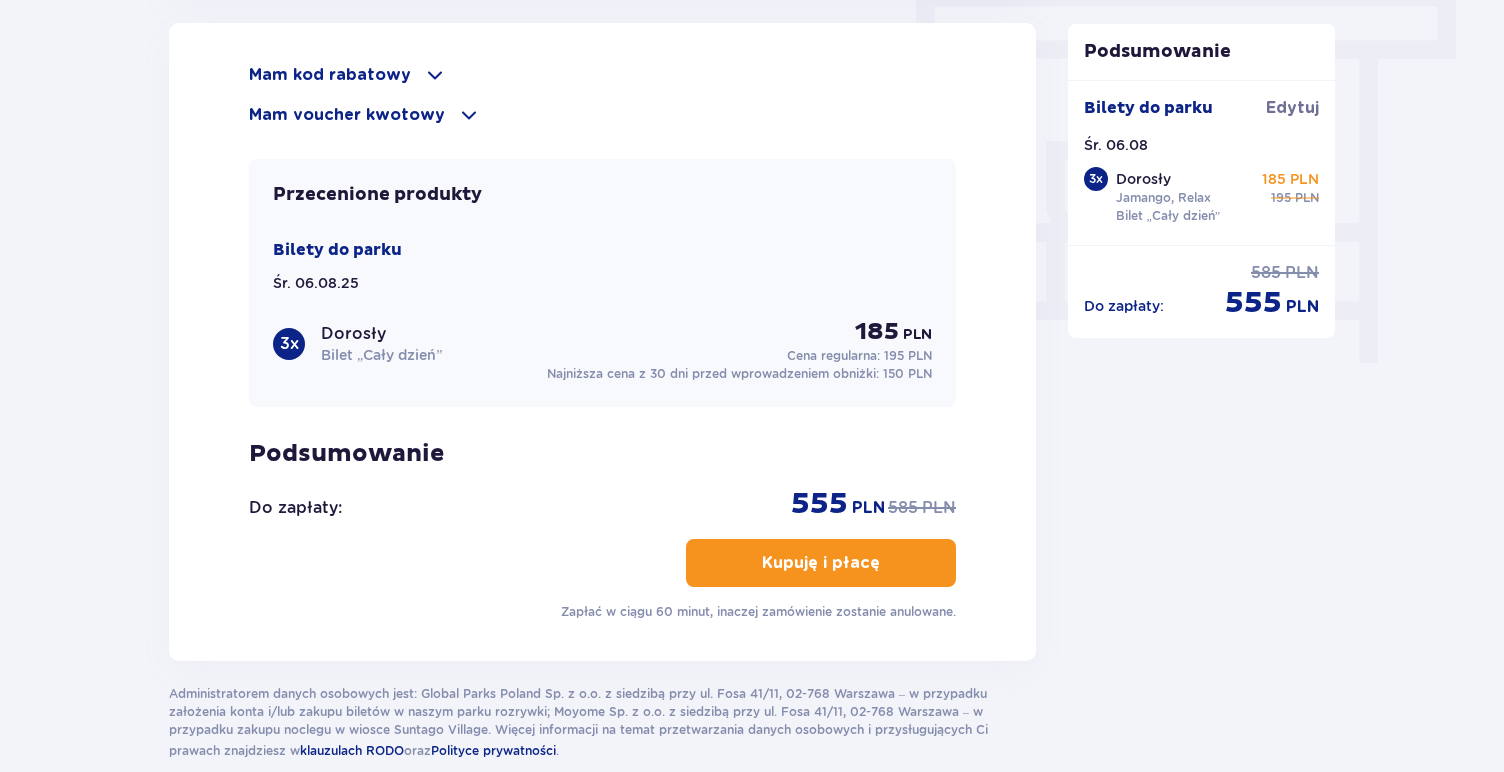 scroll, scrollTop: 1802, scrollLeft: 0, axis: vertical 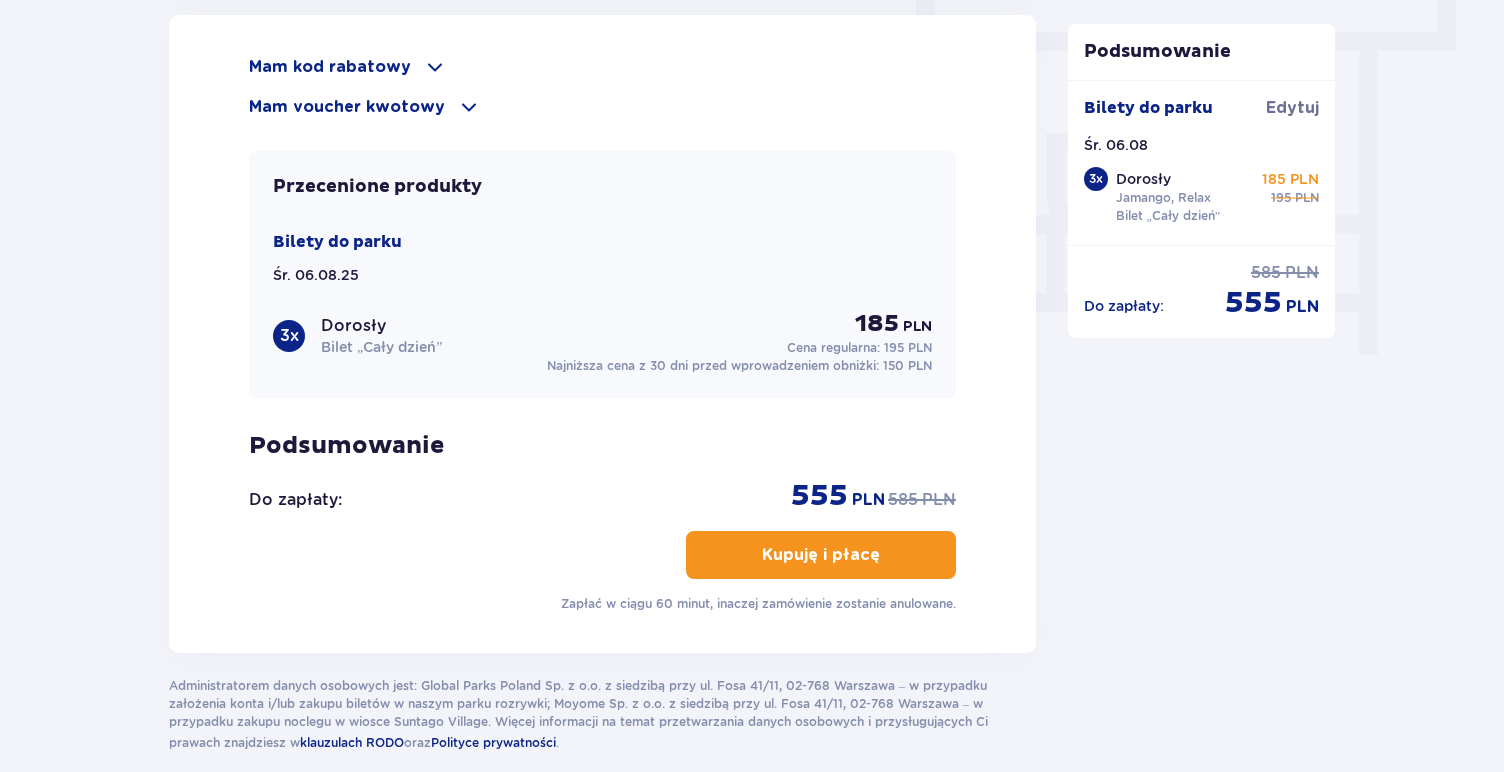 click on "Kupuję i płacę" at bounding box center [821, 555] 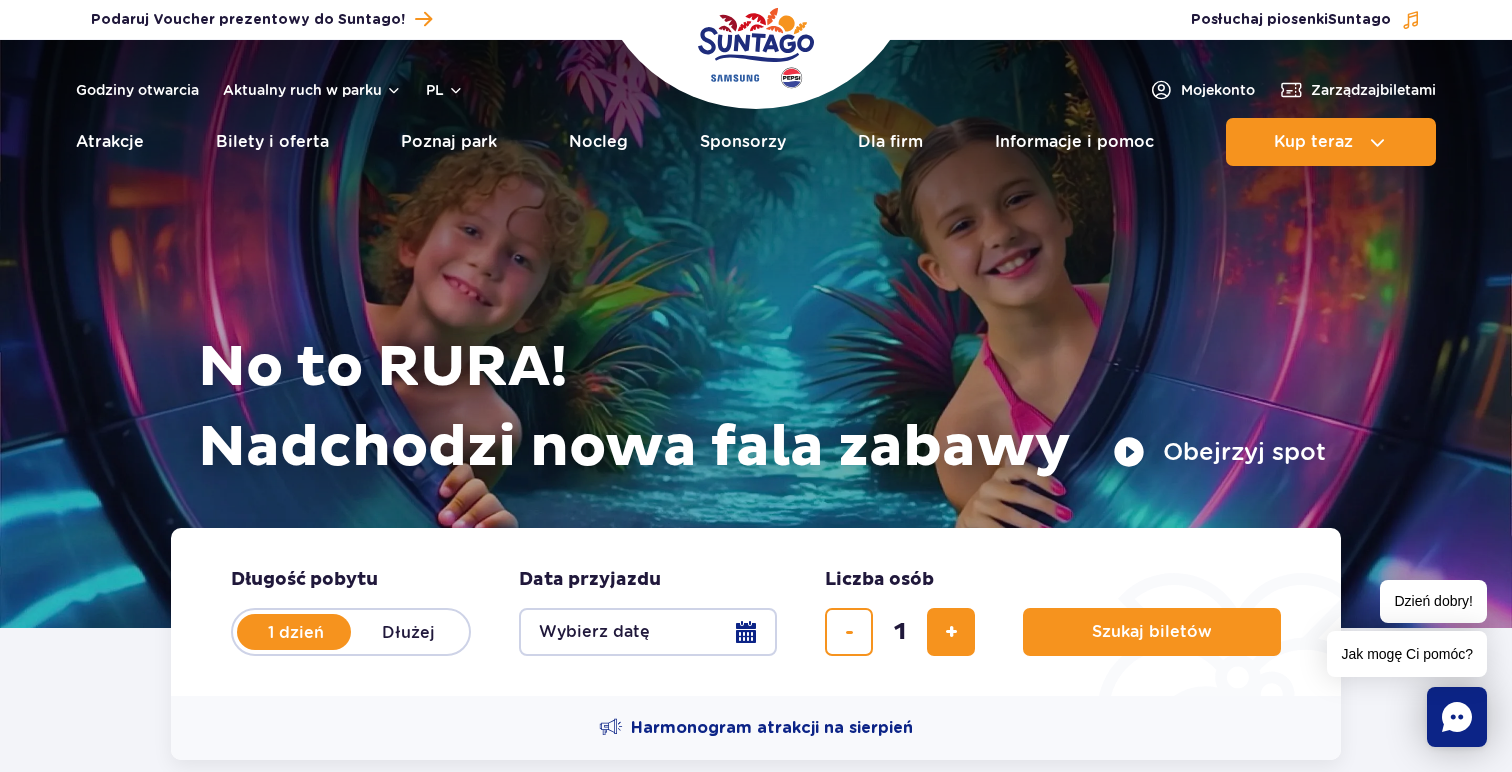 scroll, scrollTop: 0, scrollLeft: 0, axis: both 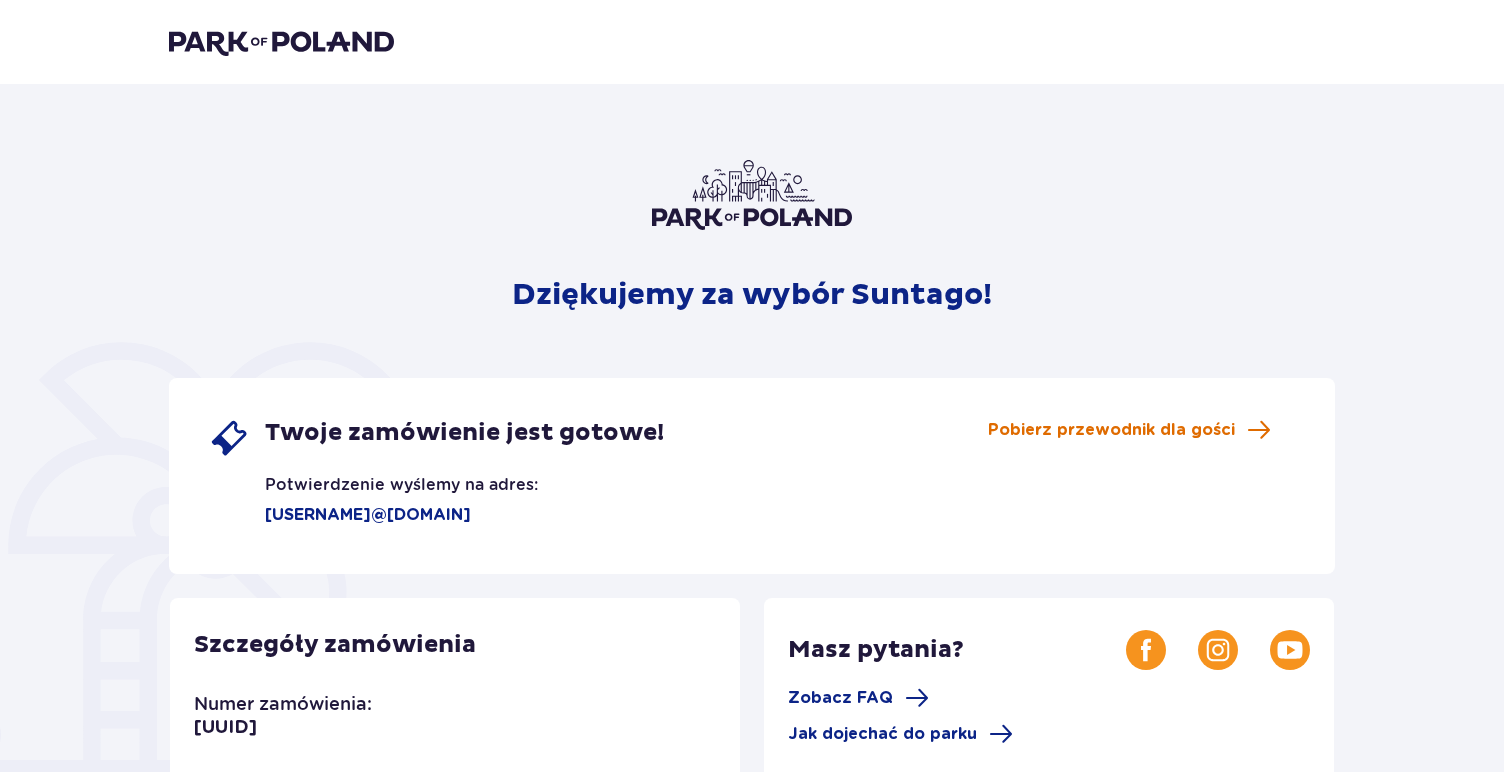 click on "Pobierz przewodnik dla gości" at bounding box center [1111, 430] 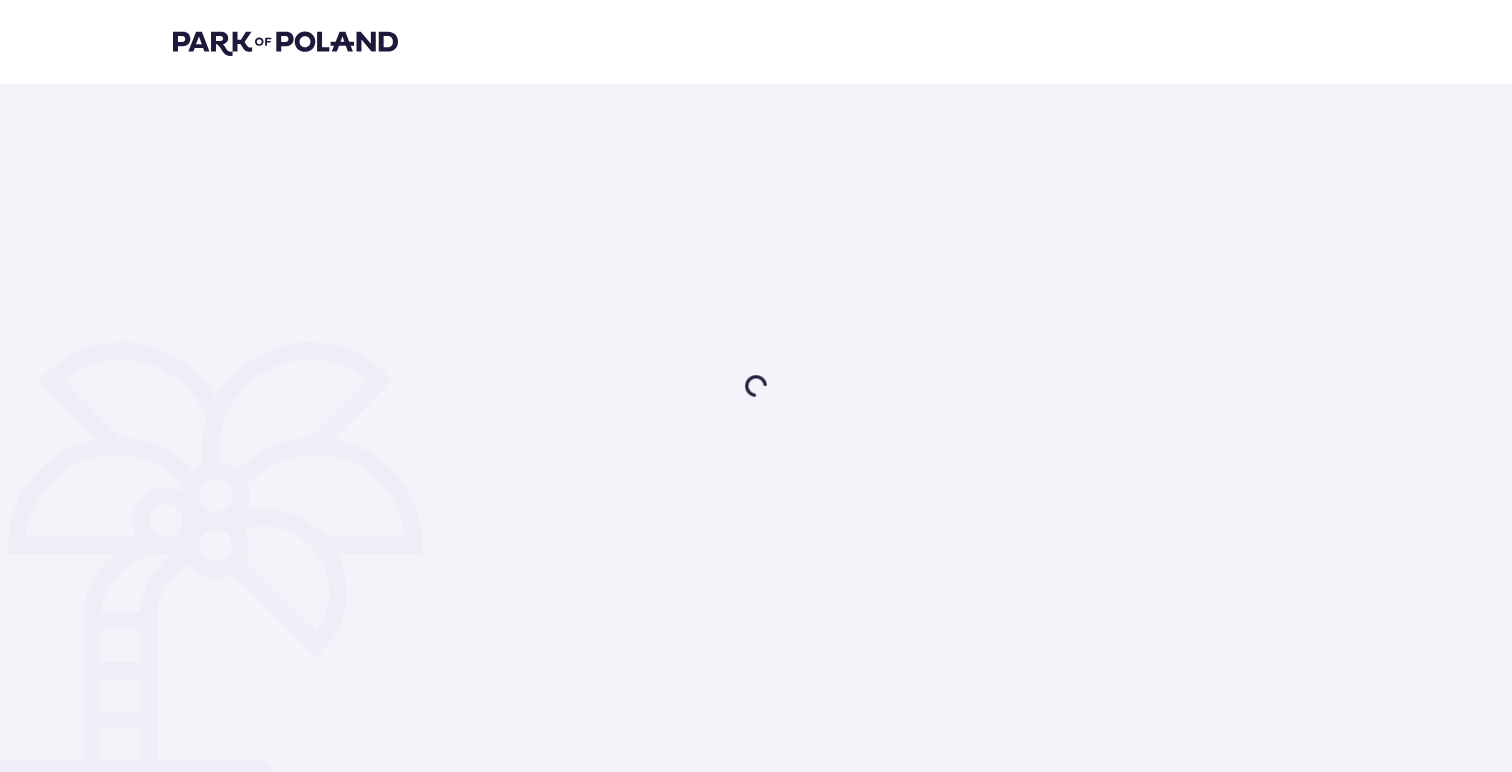 scroll, scrollTop: 0, scrollLeft: 0, axis: both 